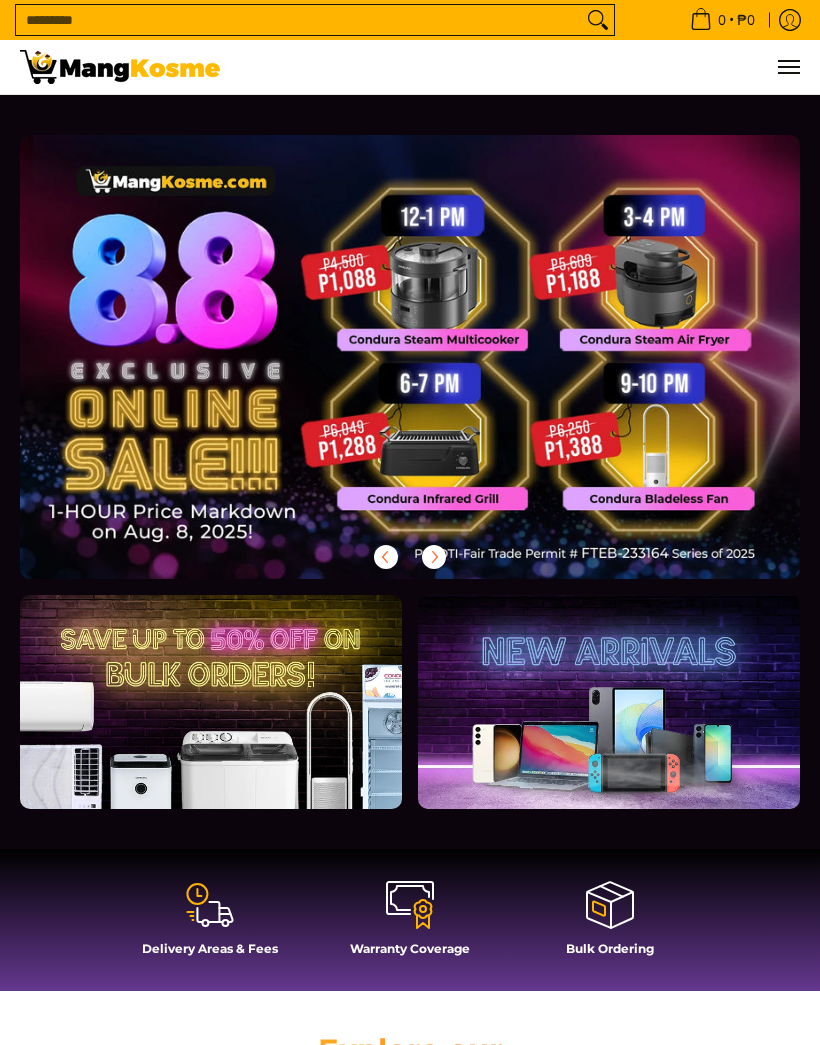 scroll, scrollTop: 0, scrollLeft: 0, axis: both 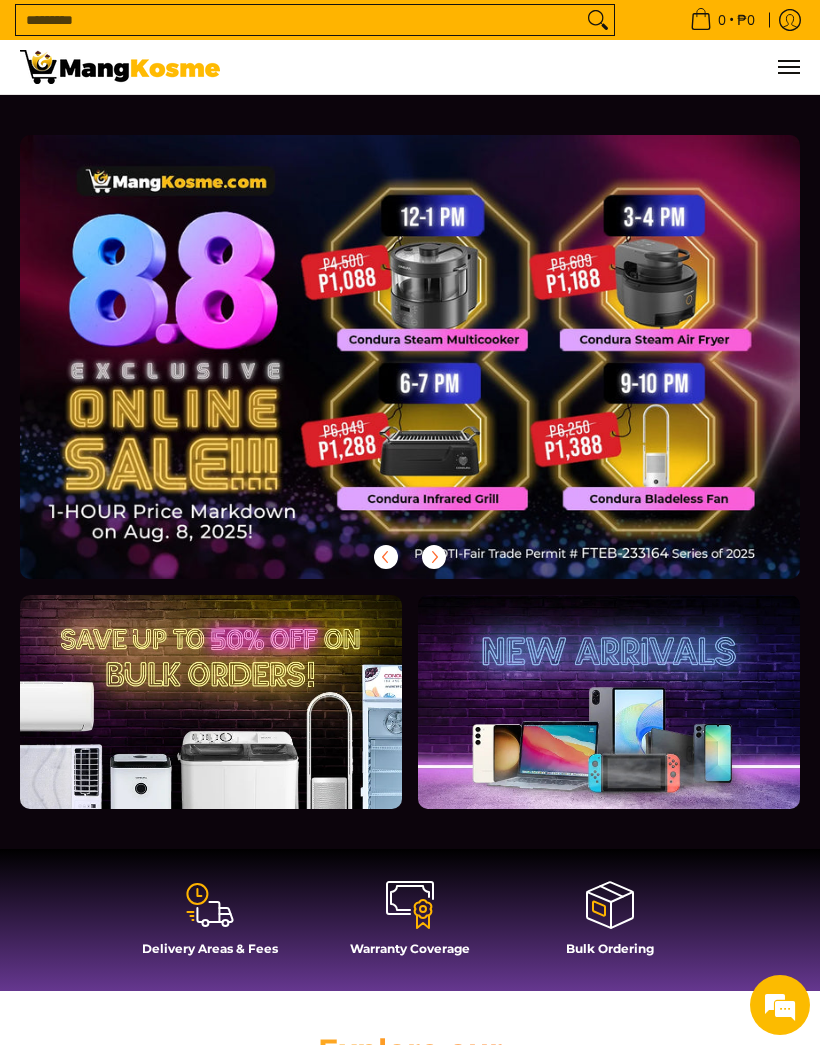 click at bounding box center [410, 357] 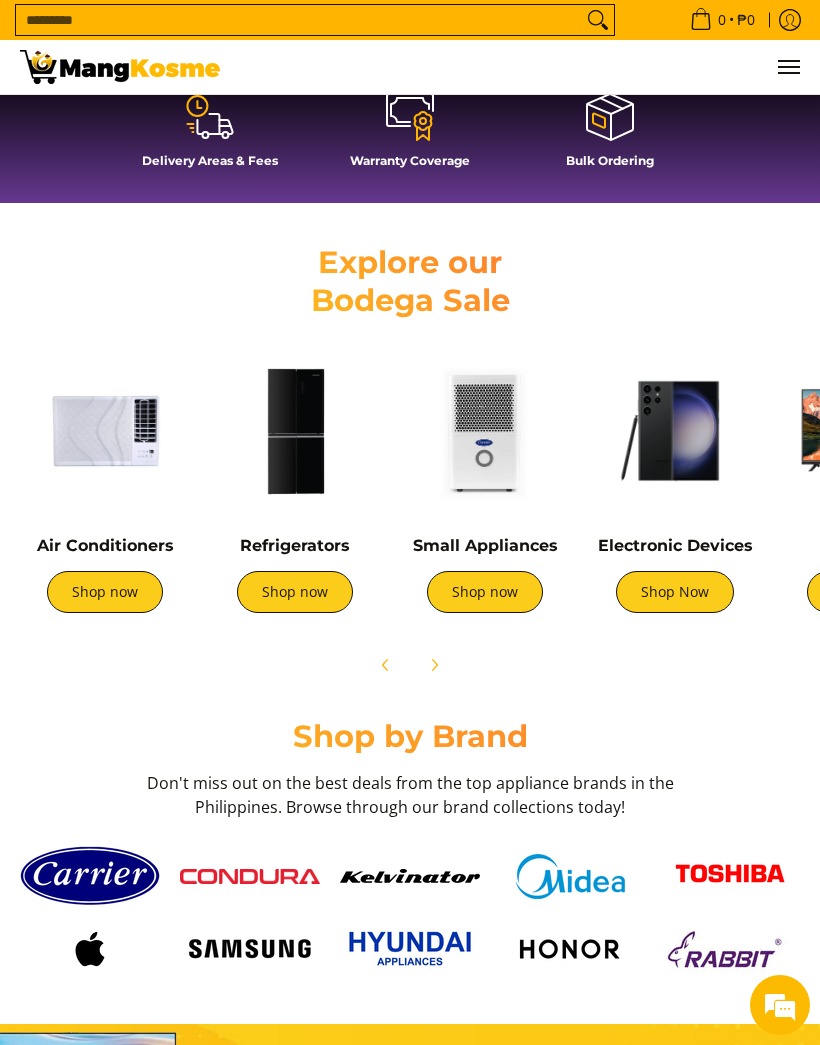 scroll, scrollTop: 762, scrollLeft: 0, axis: vertical 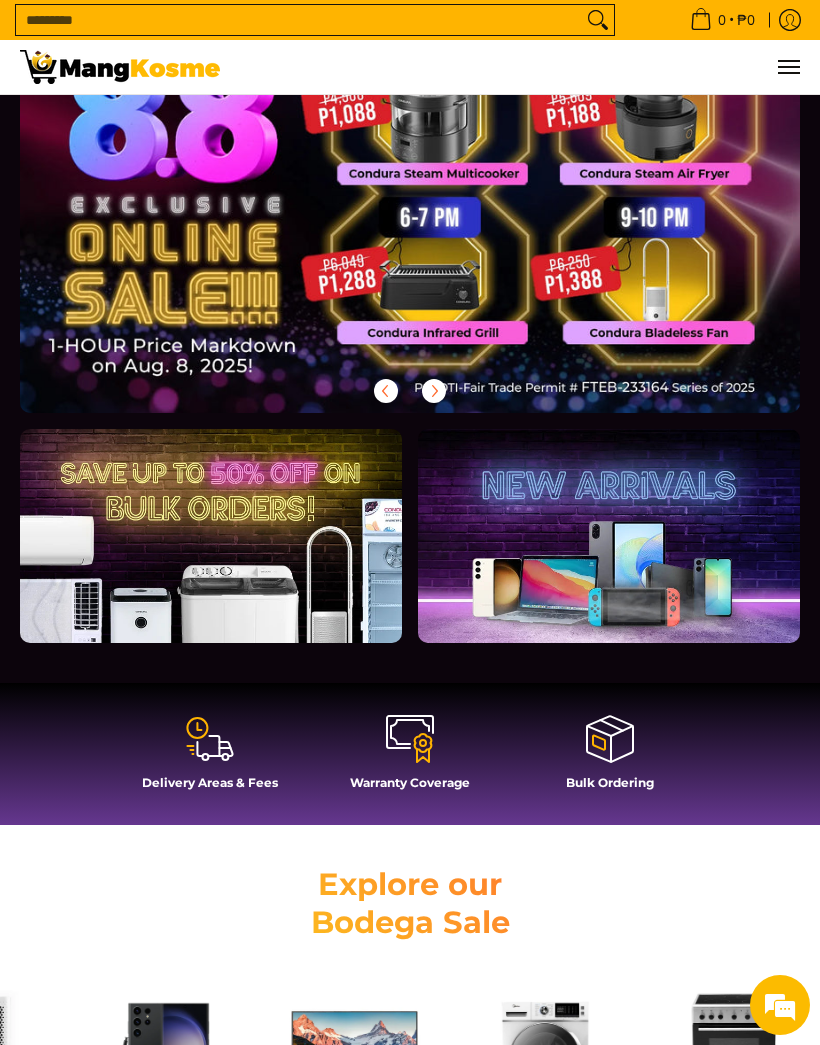 click at bounding box center [609, 536] 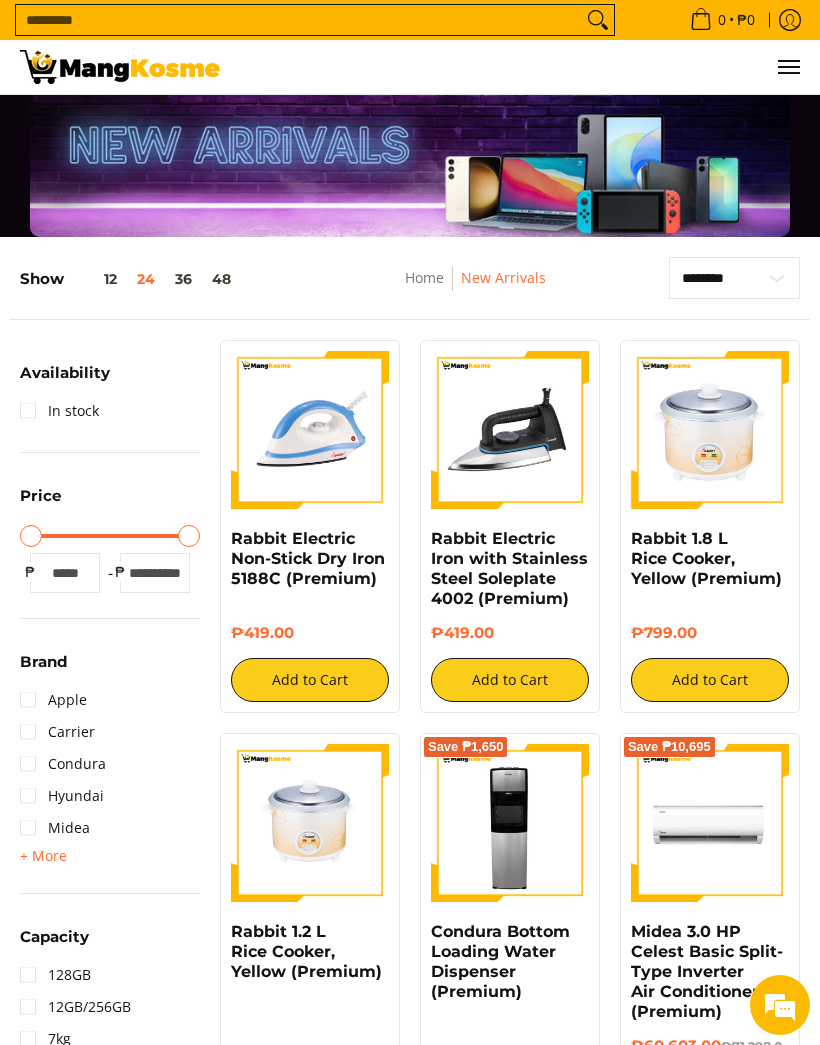 scroll, scrollTop: 0, scrollLeft: 0, axis: both 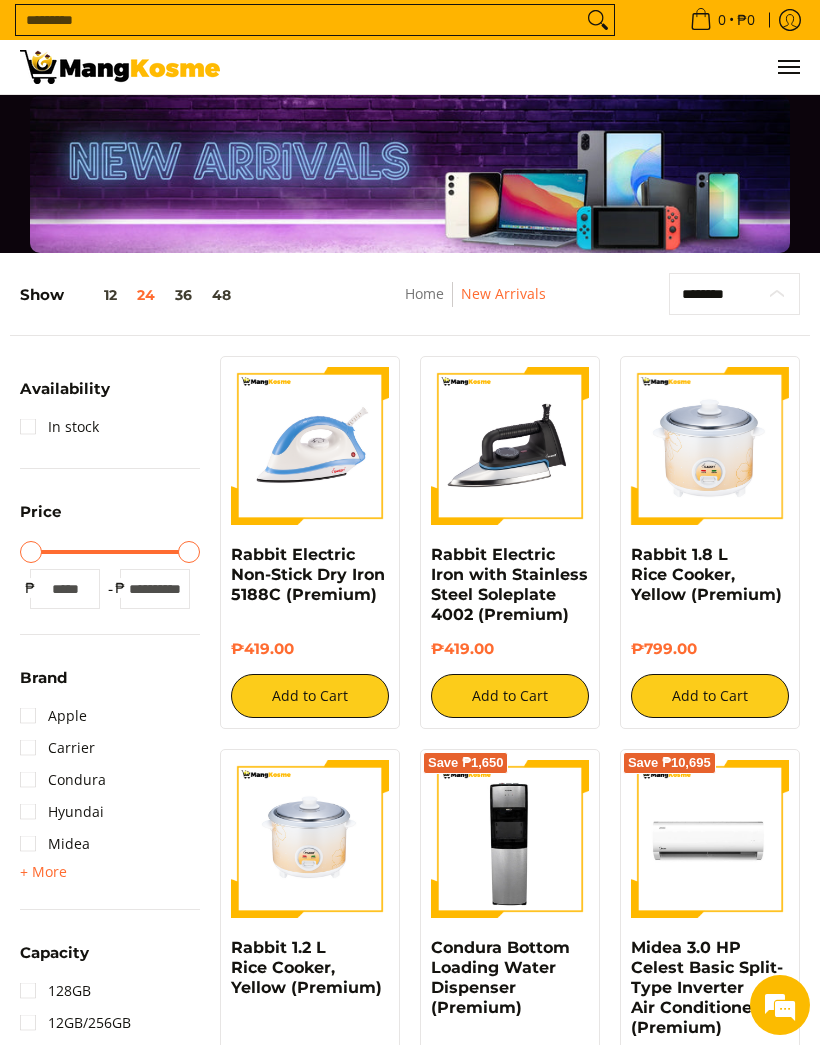 click on "**********" at bounding box center [734, 294] 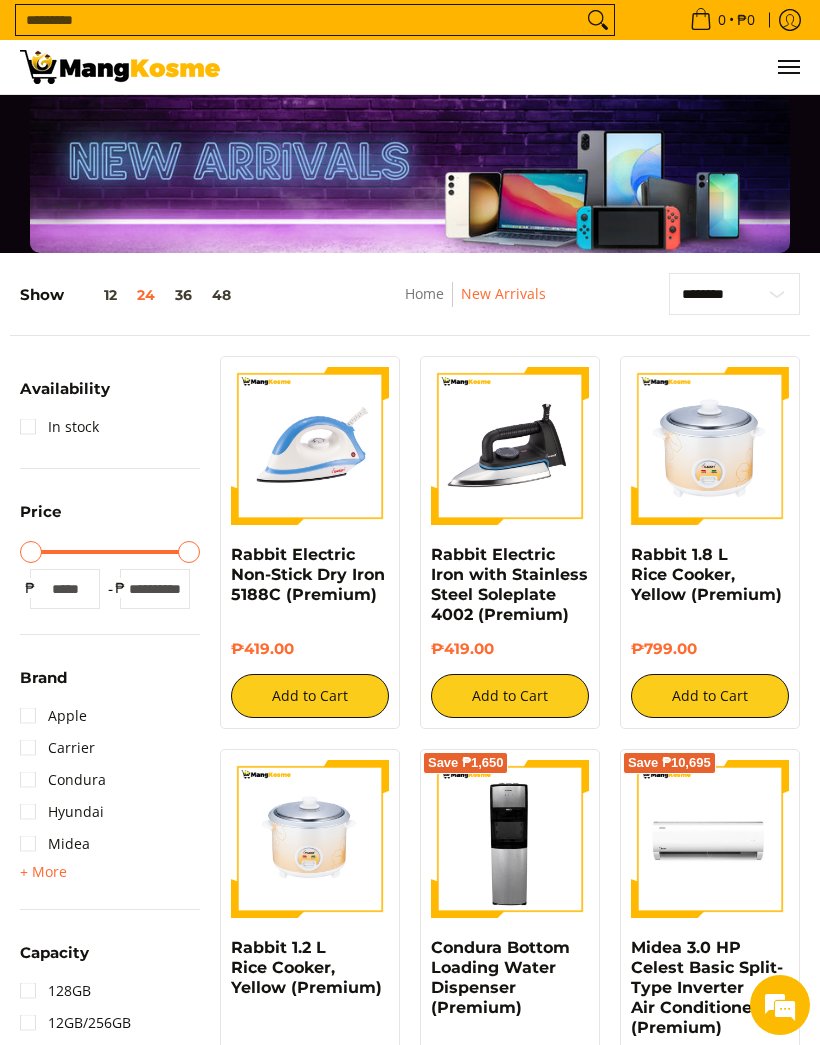 click on "Home" at bounding box center [424, 293] 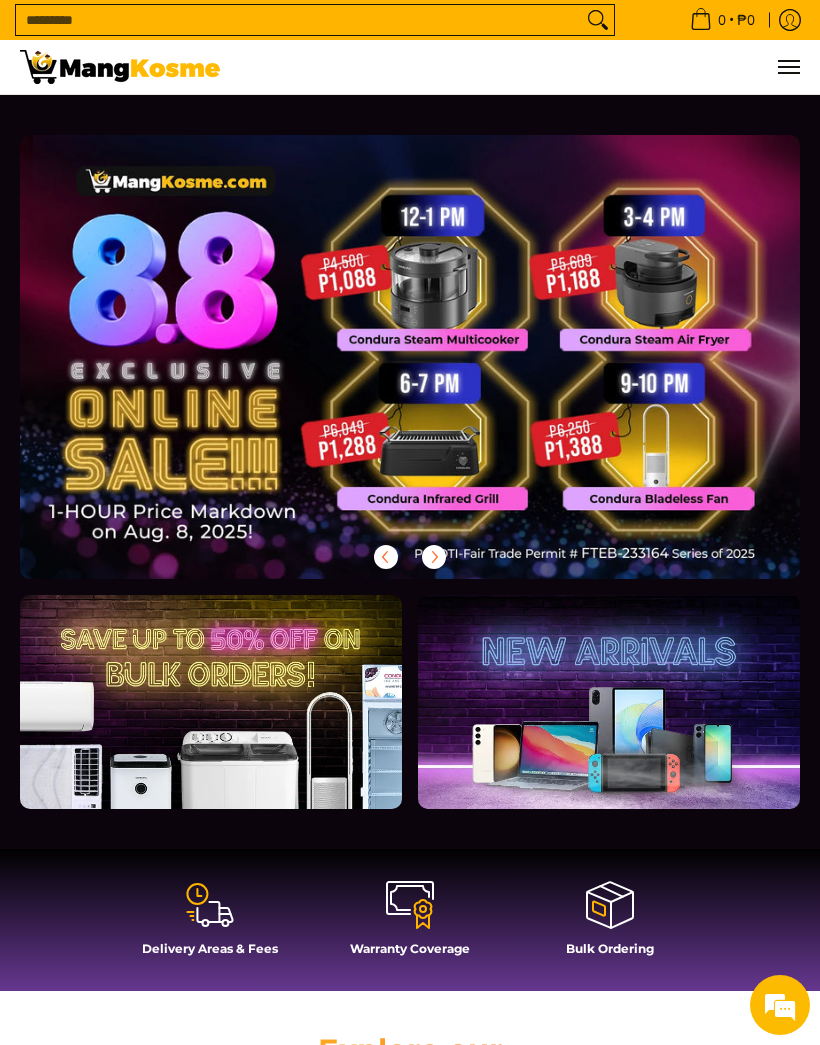 scroll, scrollTop: 0, scrollLeft: 0, axis: both 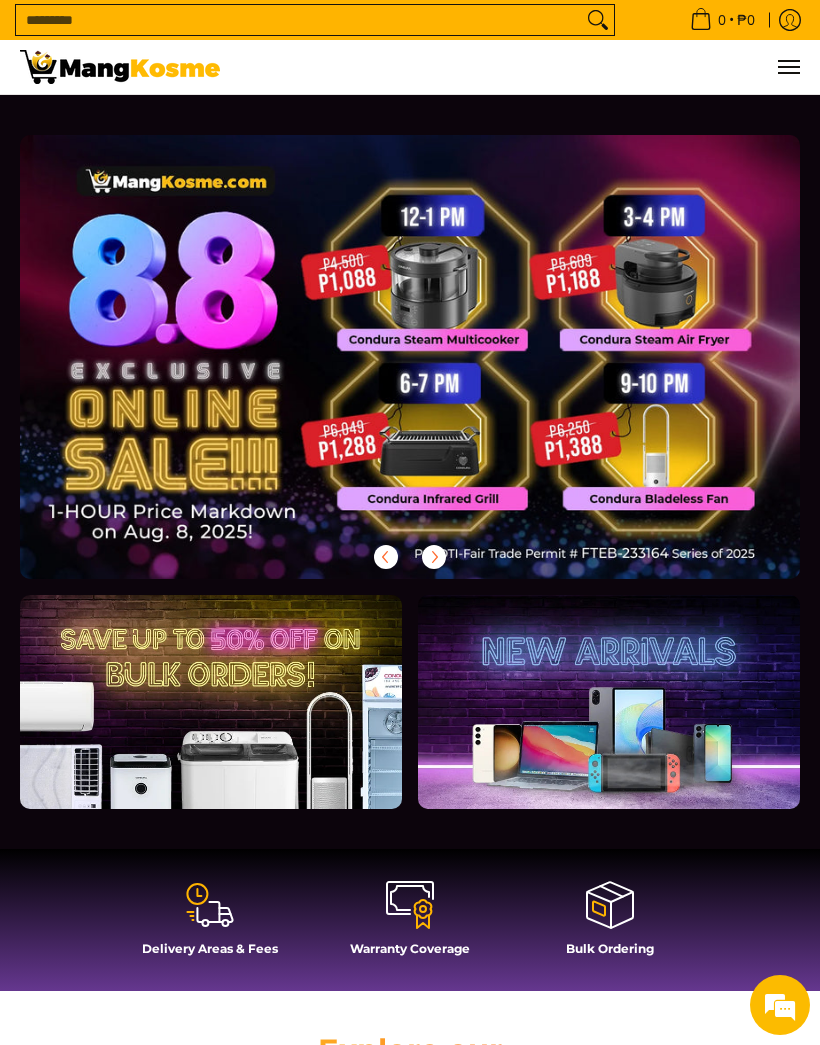 click 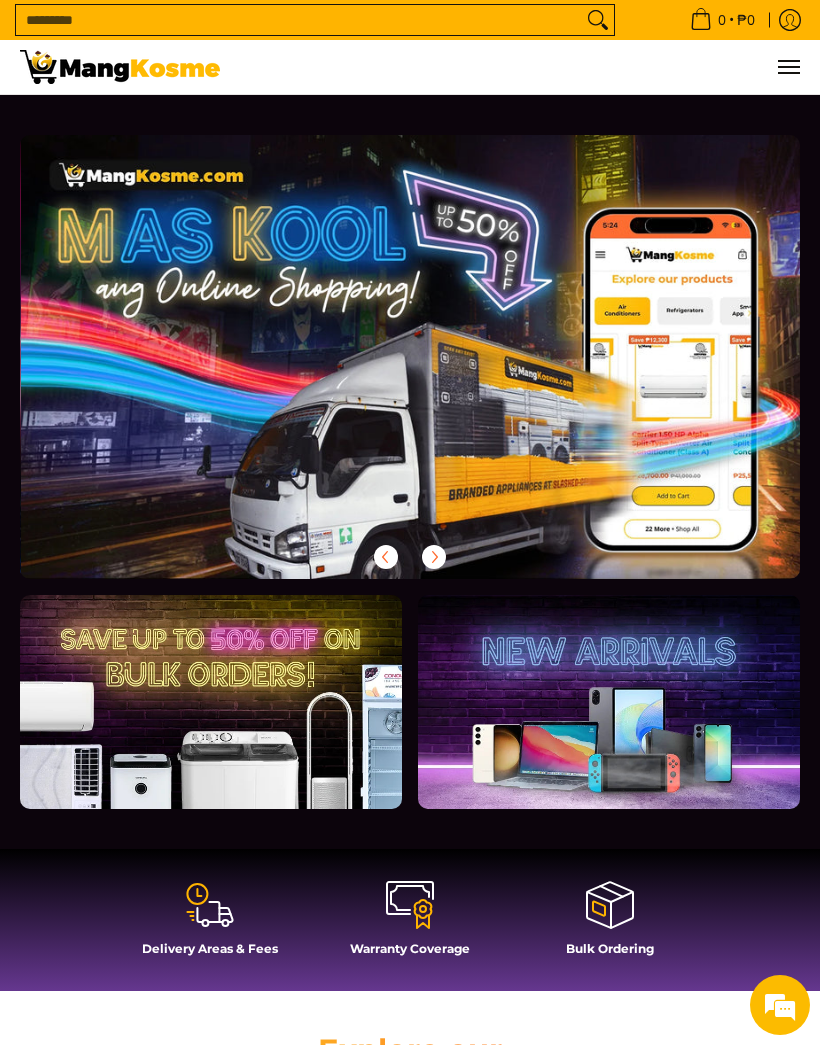scroll, scrollTop: 0, scrollLeft: 780, axis: horizontal 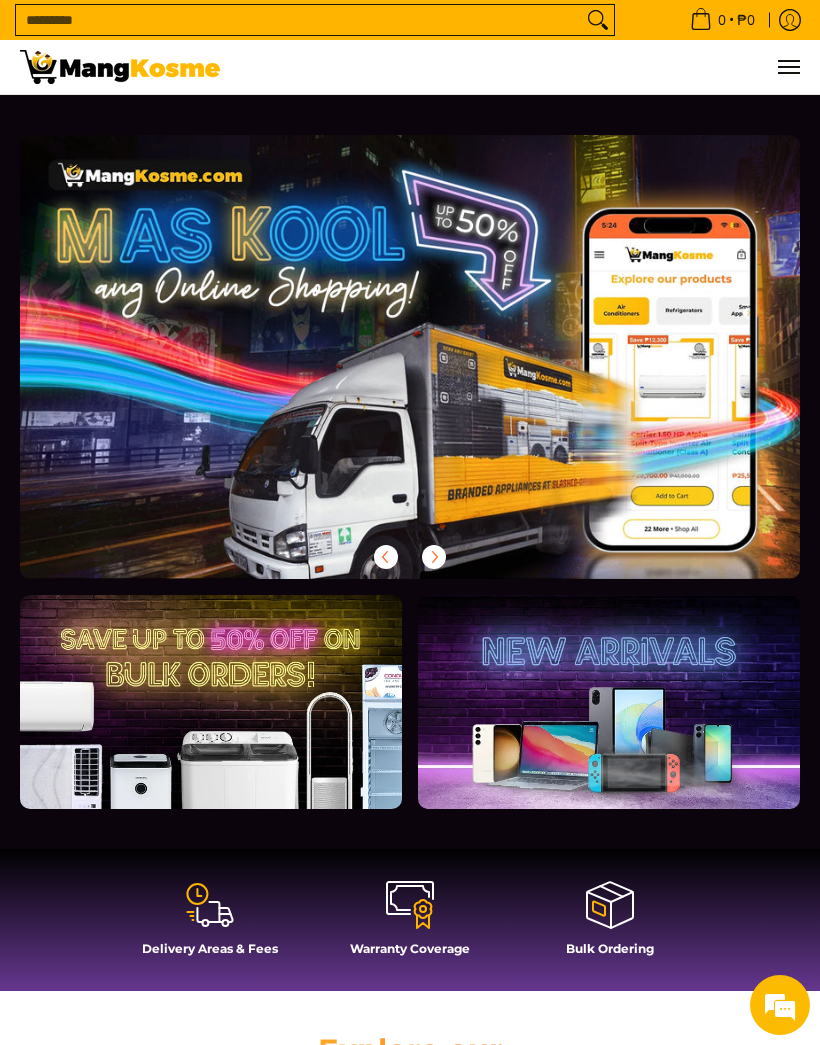 click 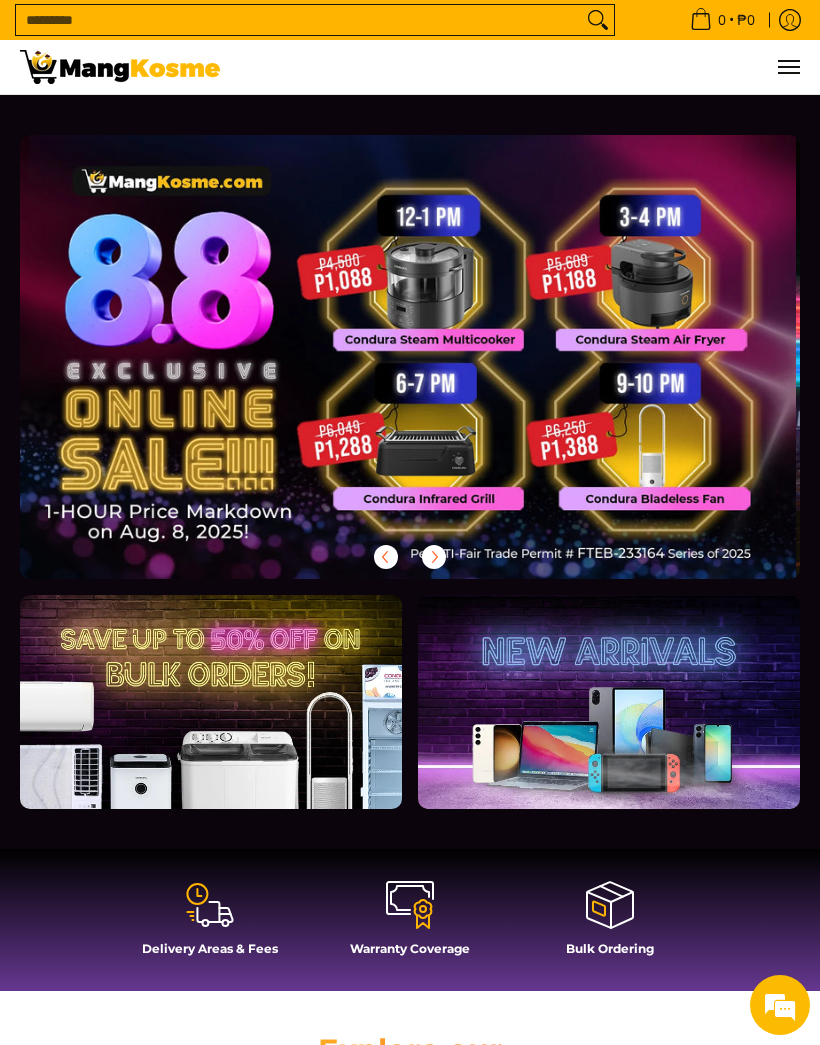 scroll, scrollTop: 0, scrollLeft: 0, axis: both 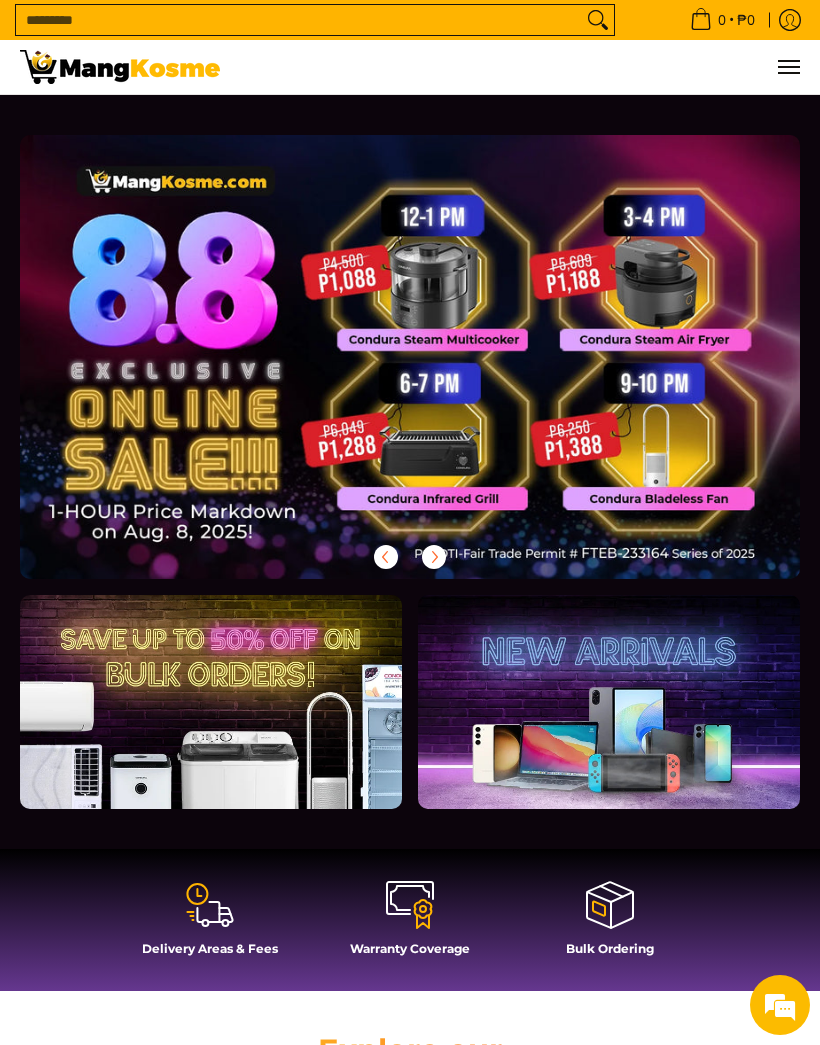 click at bounding box center [410, 357] 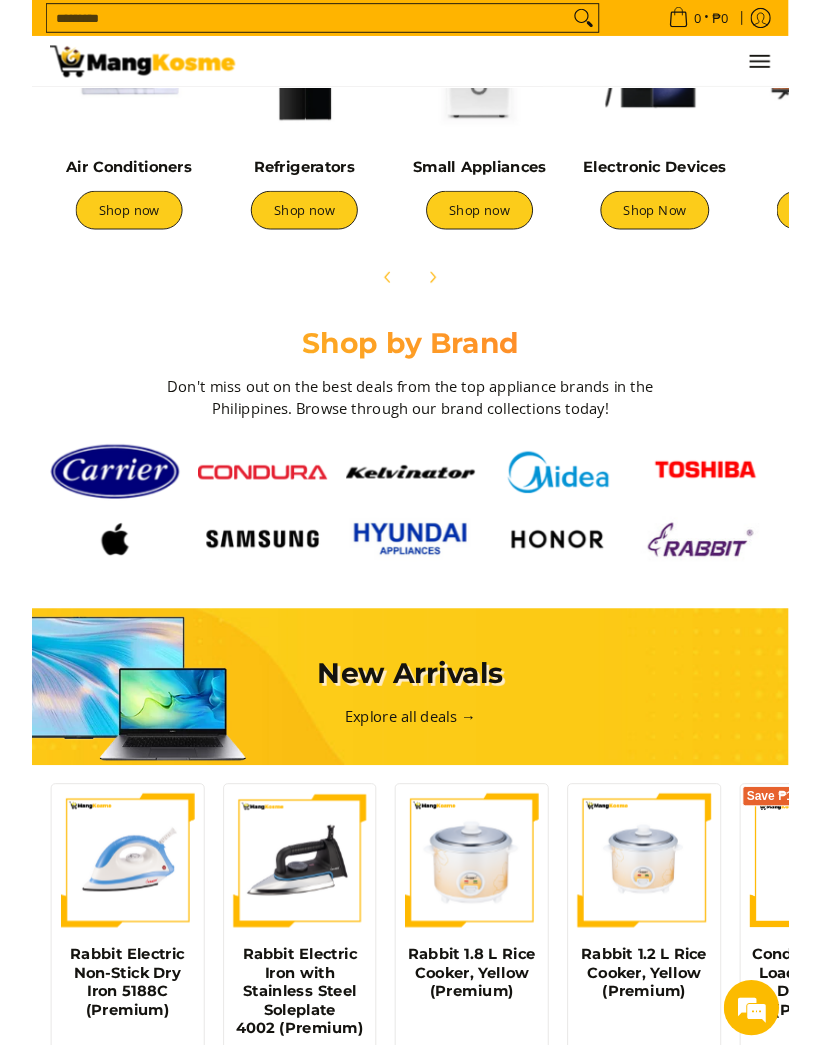 scroll, scrollTop: 1148, scrollLeft: 0, axis: vertical 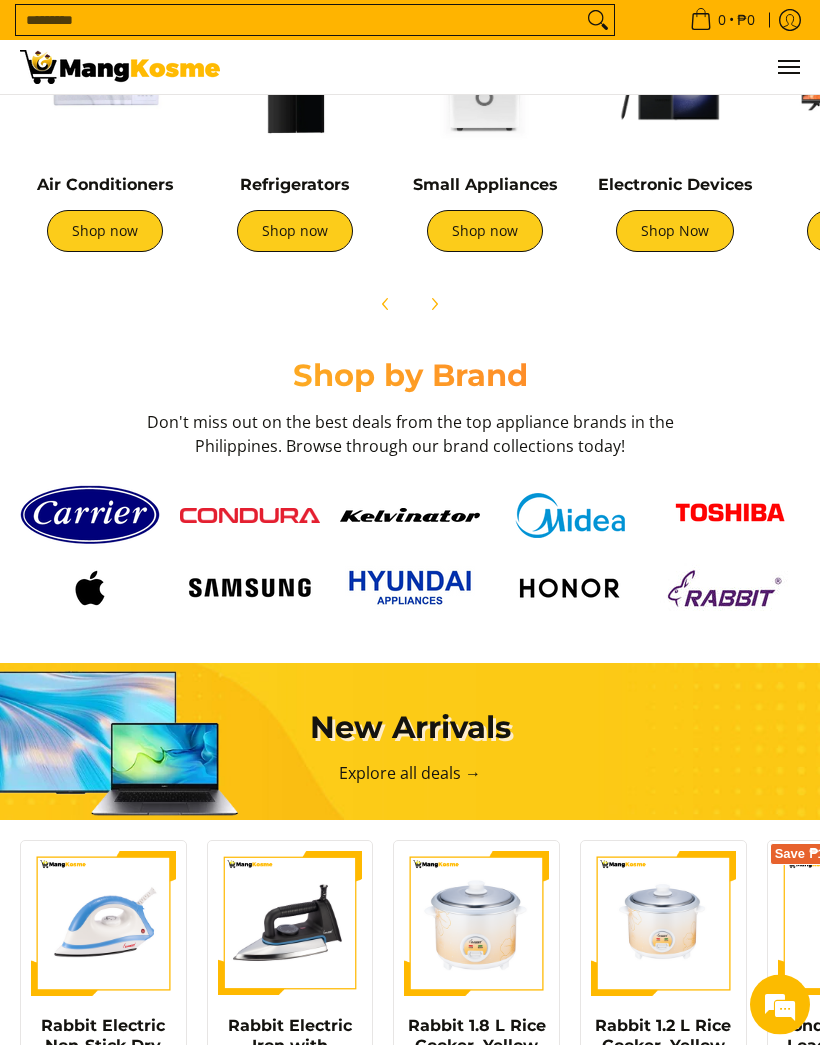 click at bounding box center (410, 551) 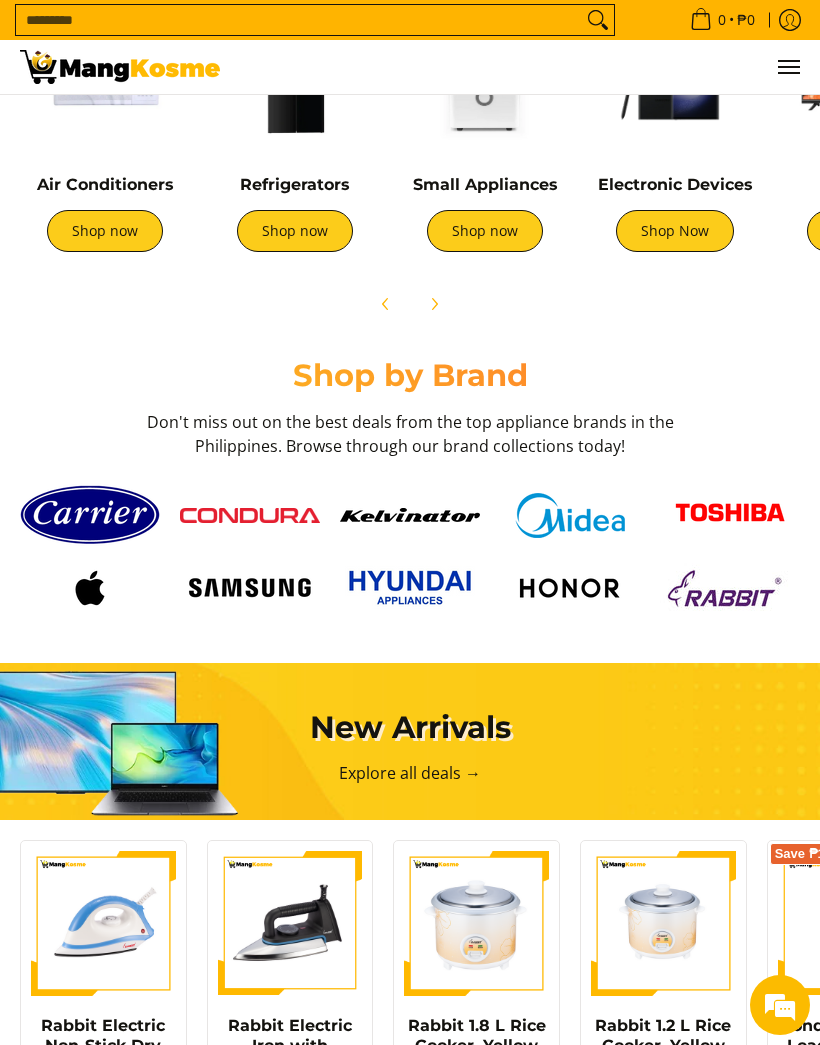 click at bounding box center (410, 550) 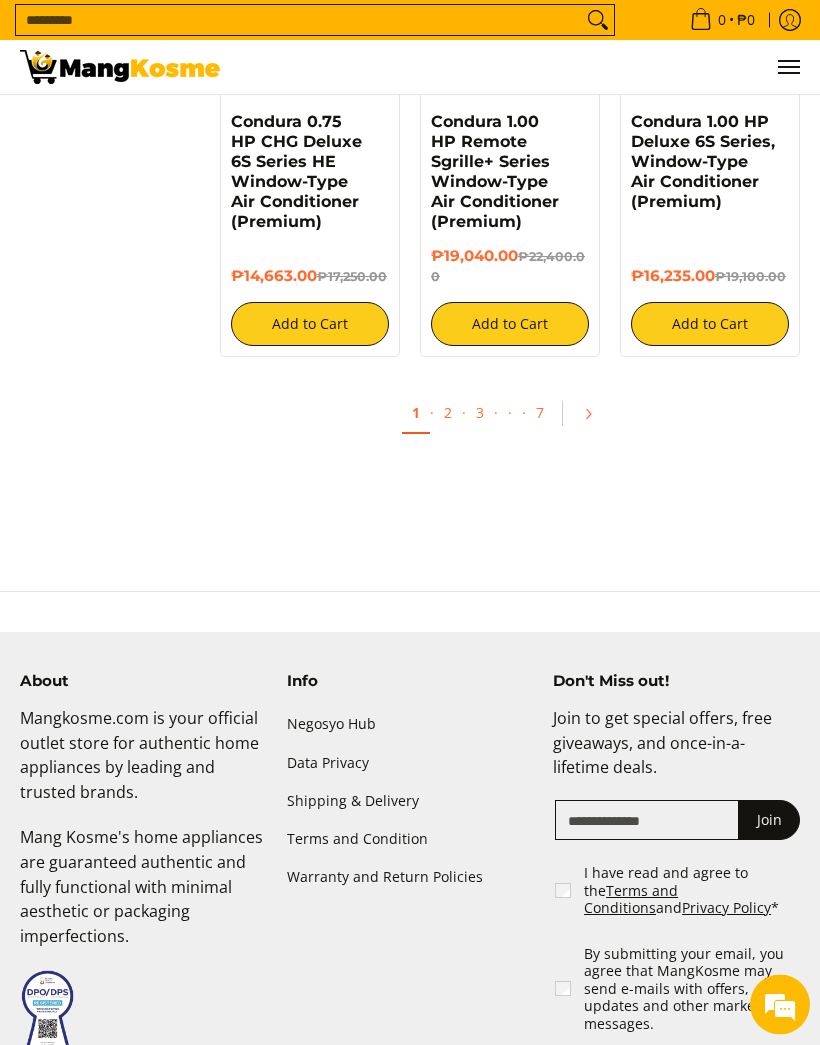 scroll, scrollTop: 3426, scrollLeft: 0, axis: vertical 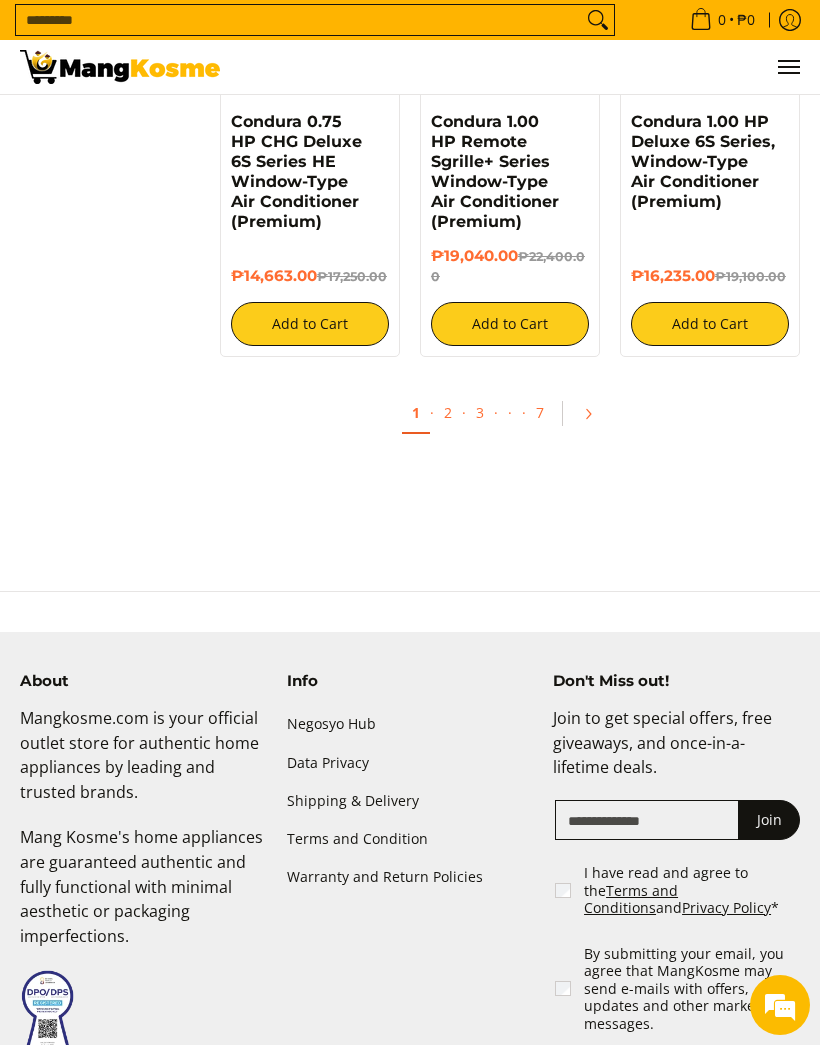 click at bounding box center (595, 414) 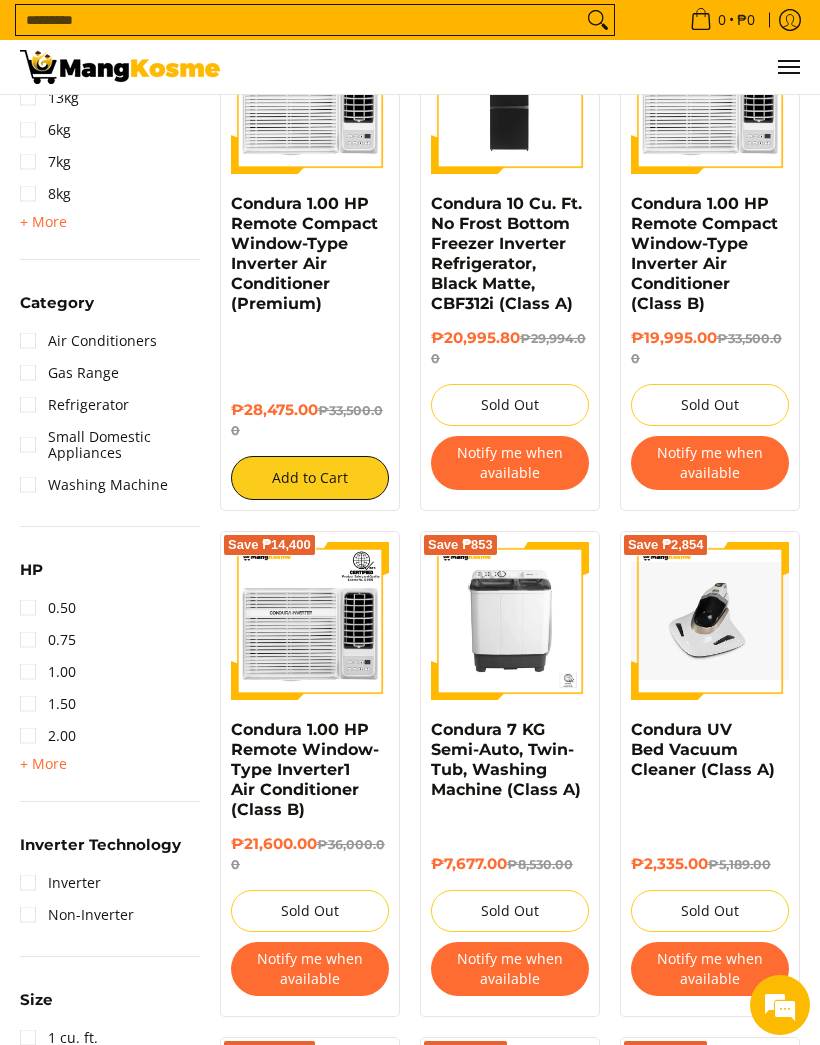 scroll, scrollTop: 740, scrollLeft: 0, axis: vertical 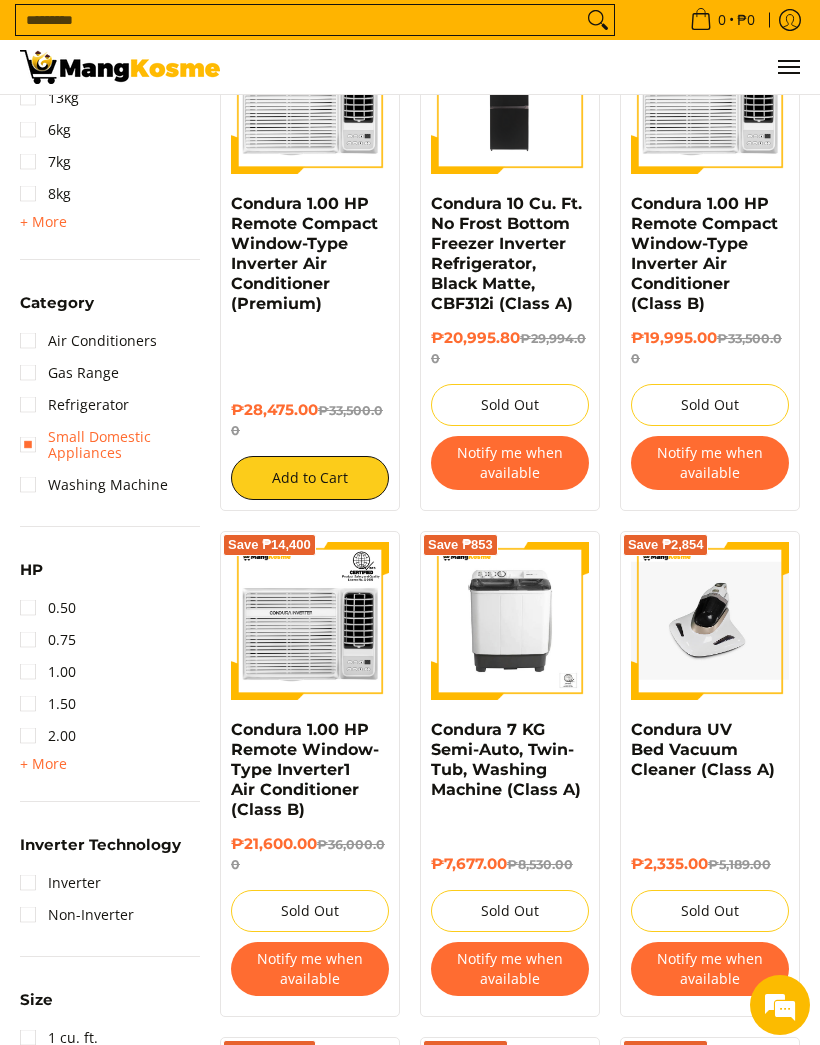 click on "Small Domestic Appliances" at bounding box center [110, 445] 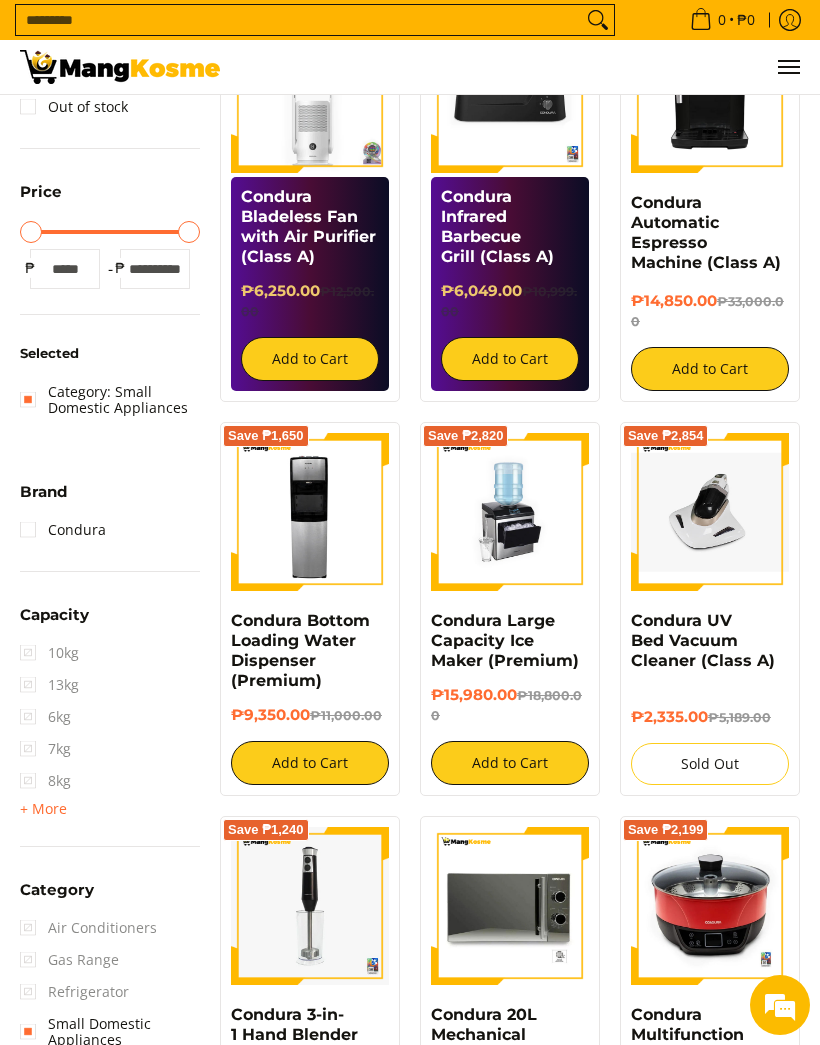 scroll, scrollTop: 114, scrollLeft: 0, axis: vertical 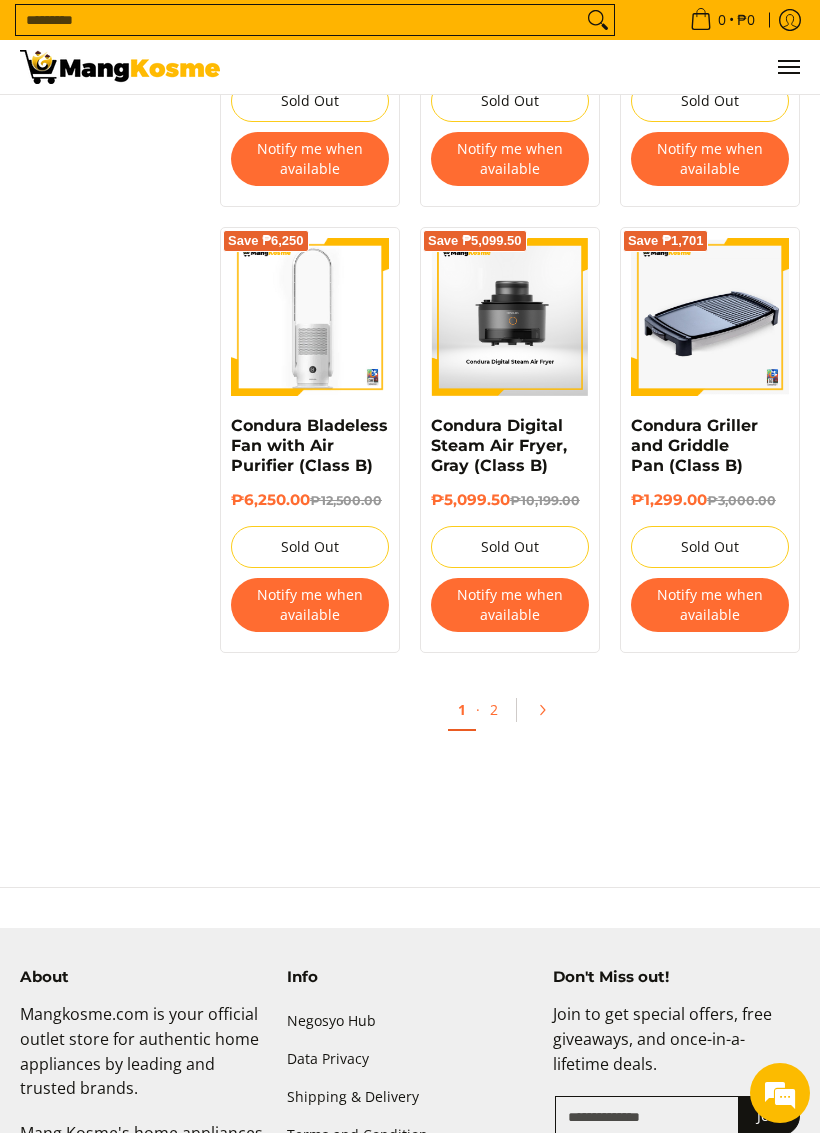 click at bounding box center (549, 710) 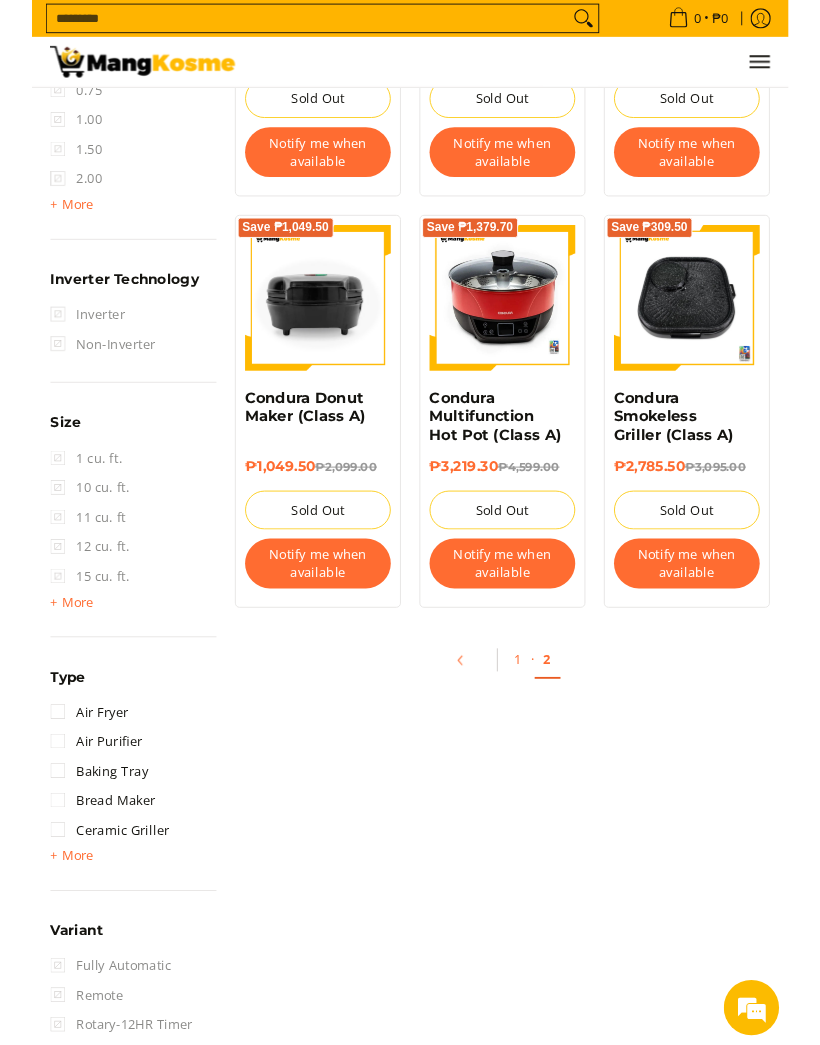 scroll, scrollTop: 1416, scrollLeft: 0, axis: vertical 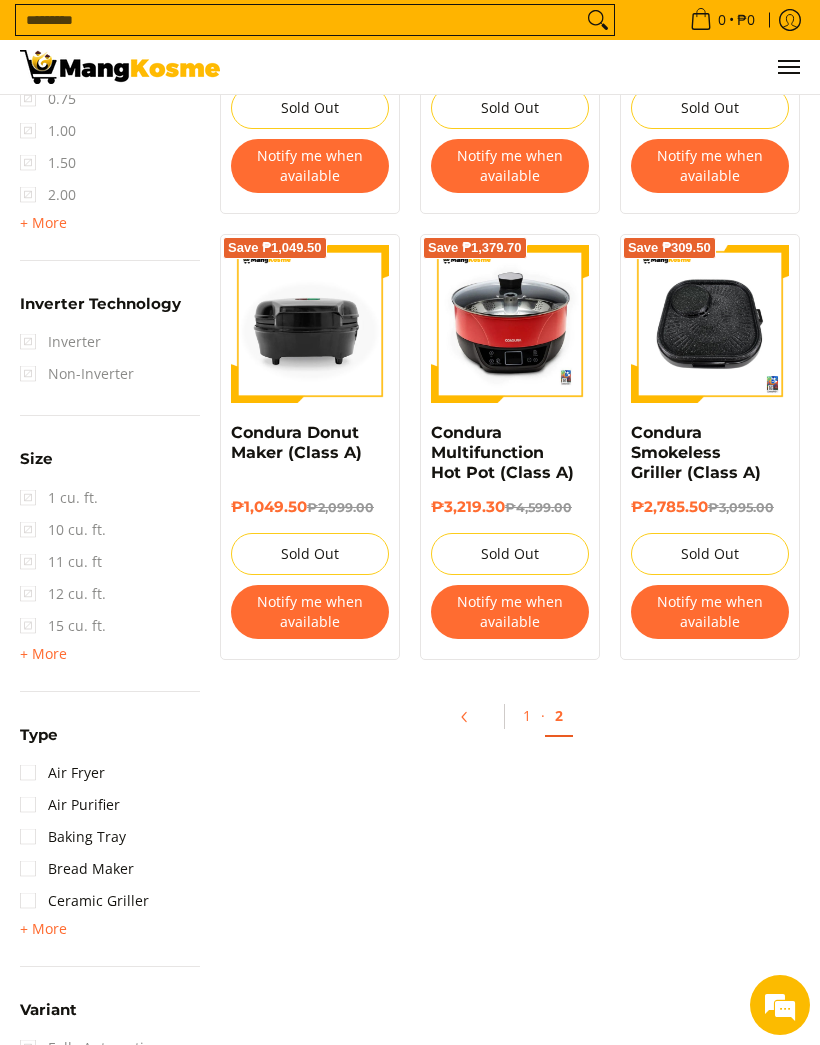 click 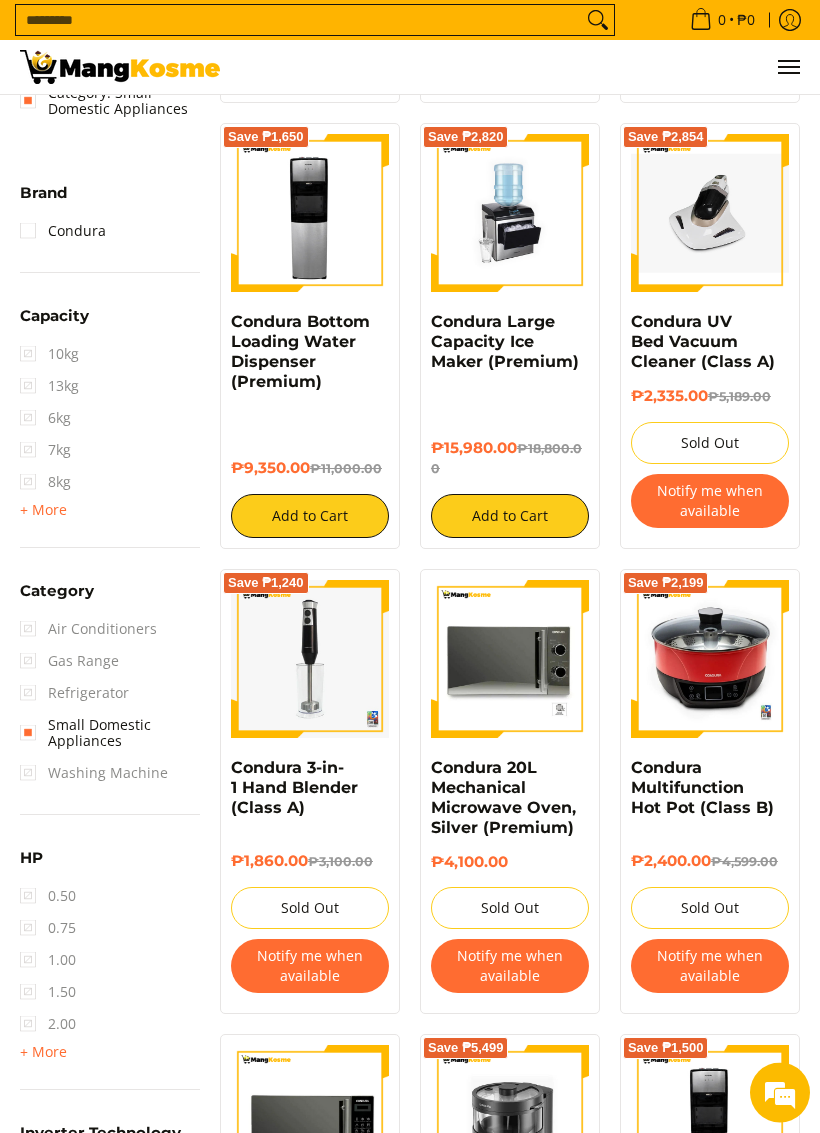 scroll, scrollTop: 587, scrollLeft: 0, axis: vertical 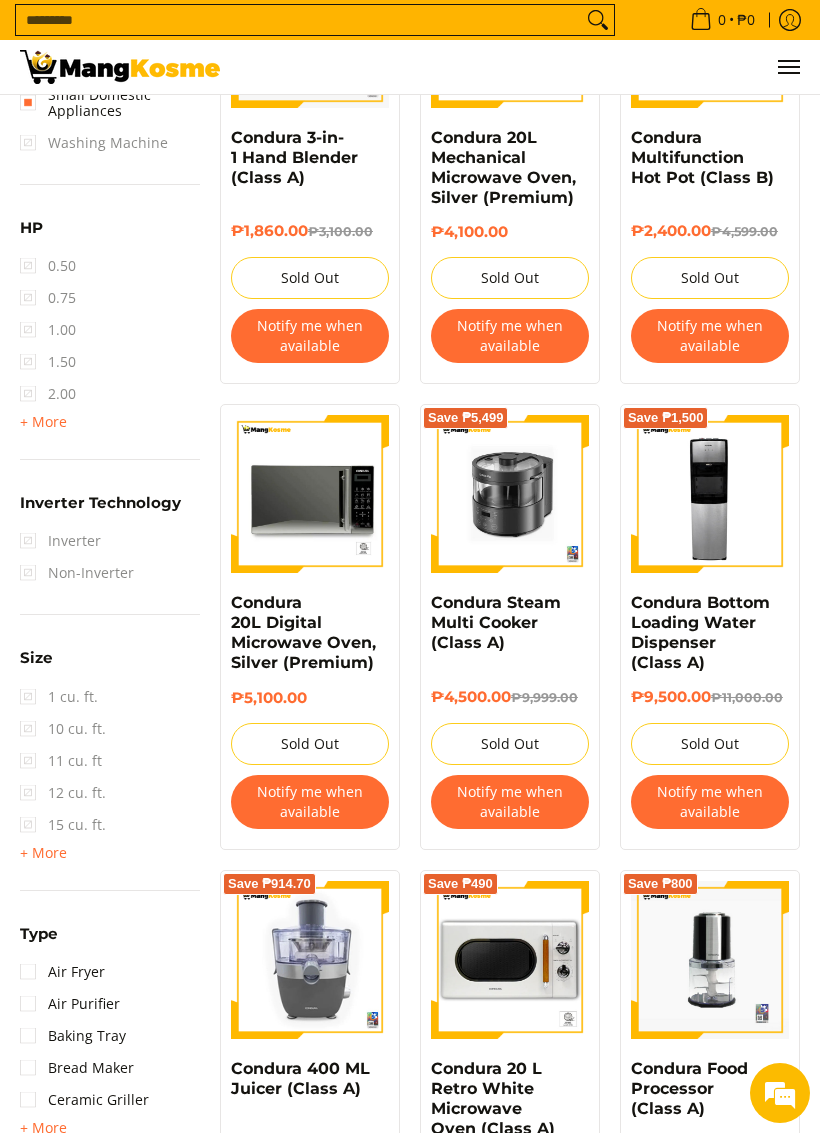 click at bounding box center (510, 494) 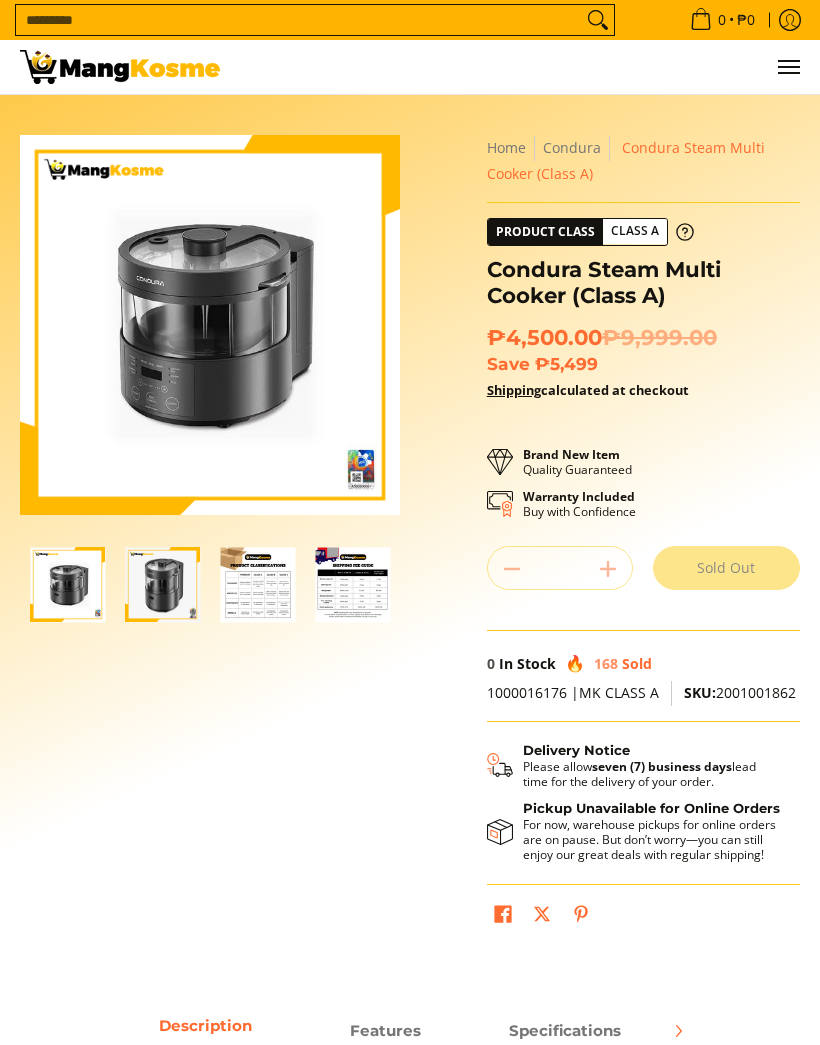 scroll, scrollTop: 0, scrollLeft: 0, axis: both 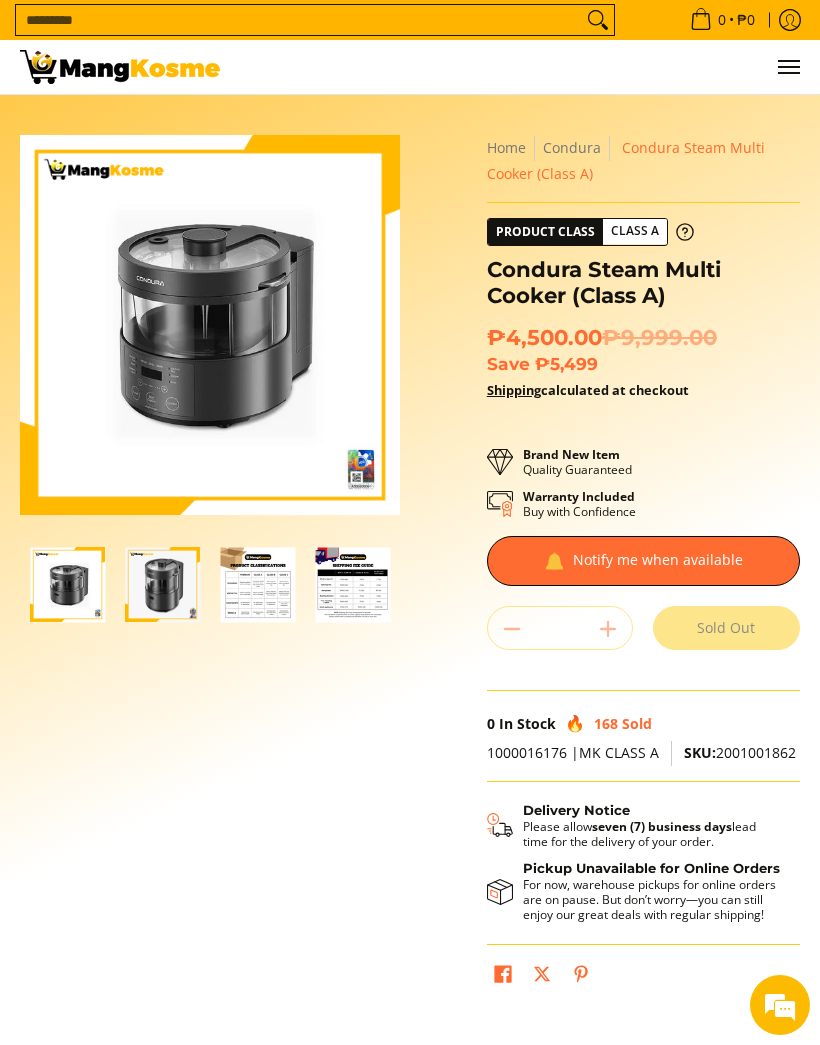 click at bounding box center (162, 584) 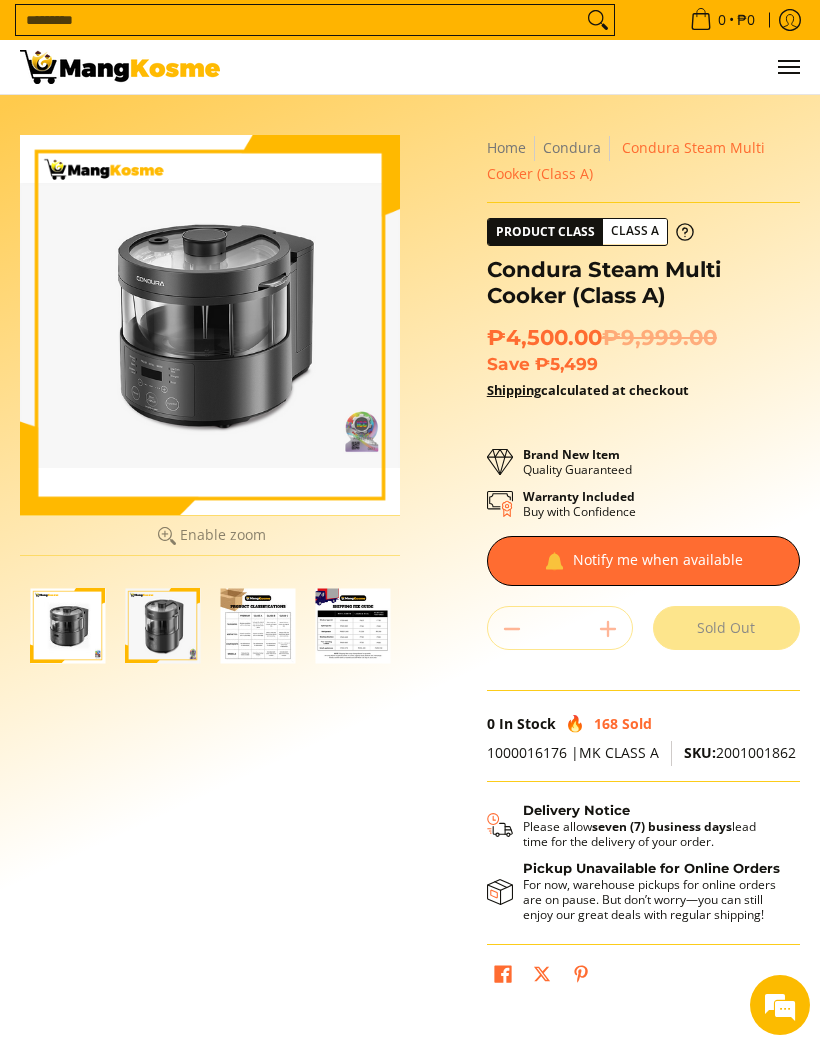 click at bounding box center (257, 625) 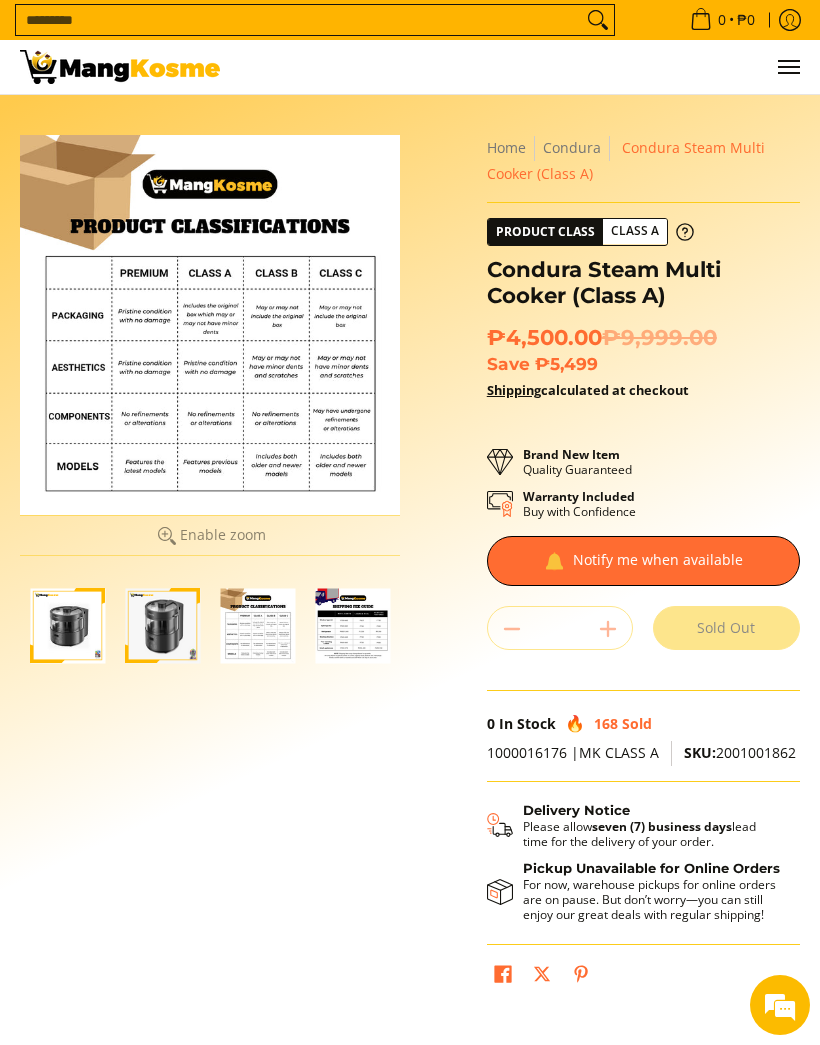 scroll, scrollTop: 0, scrollLeft: 0, axis: both 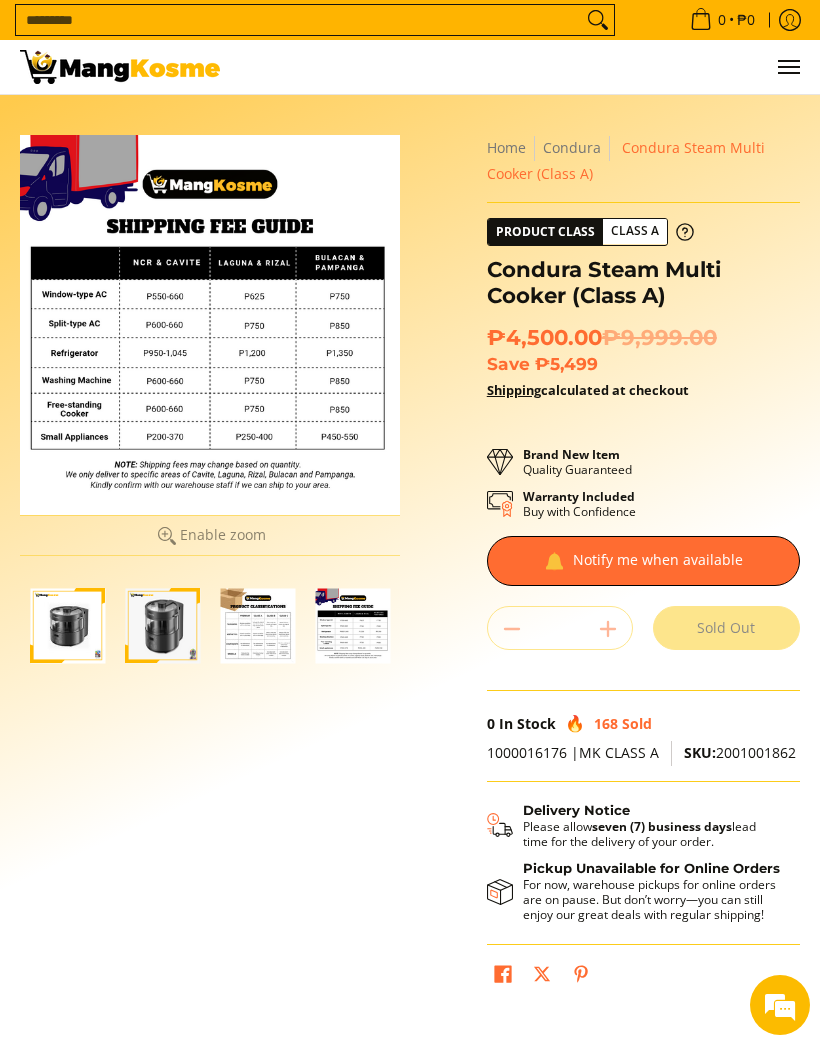 click at bounding box center (257, 625) 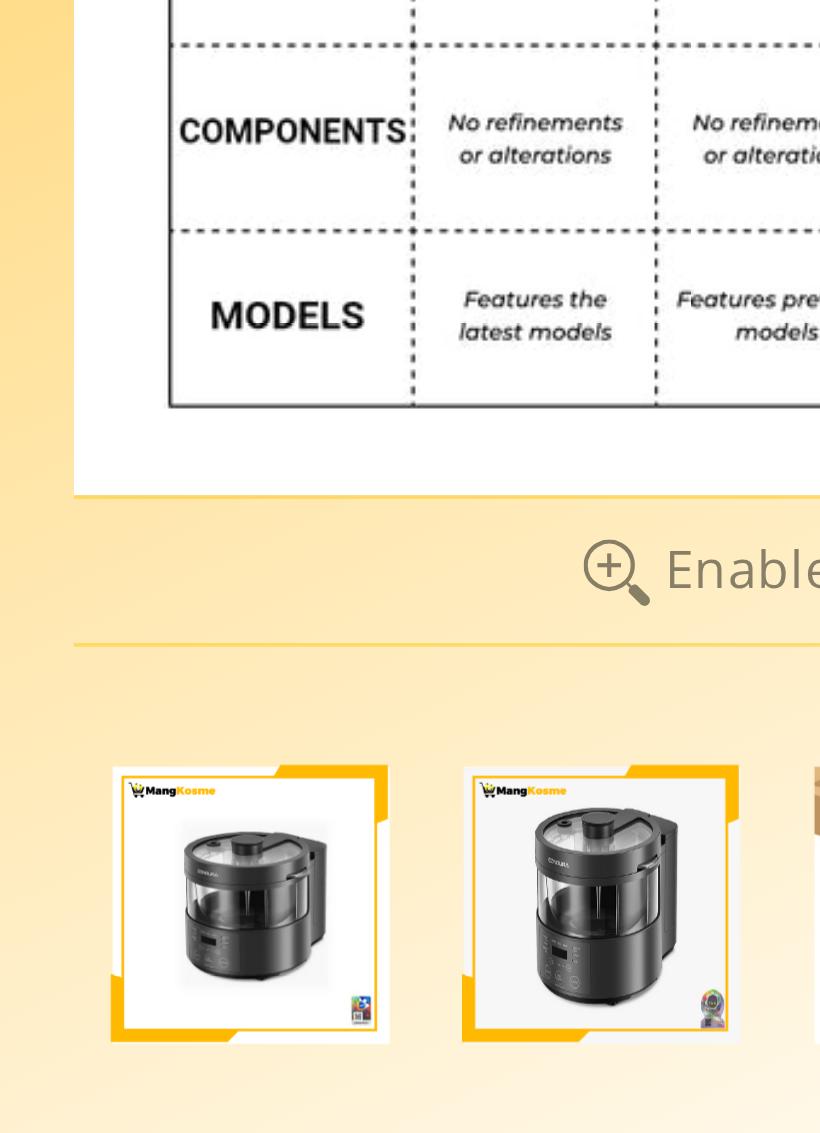 click at bounding box center [67, 625] 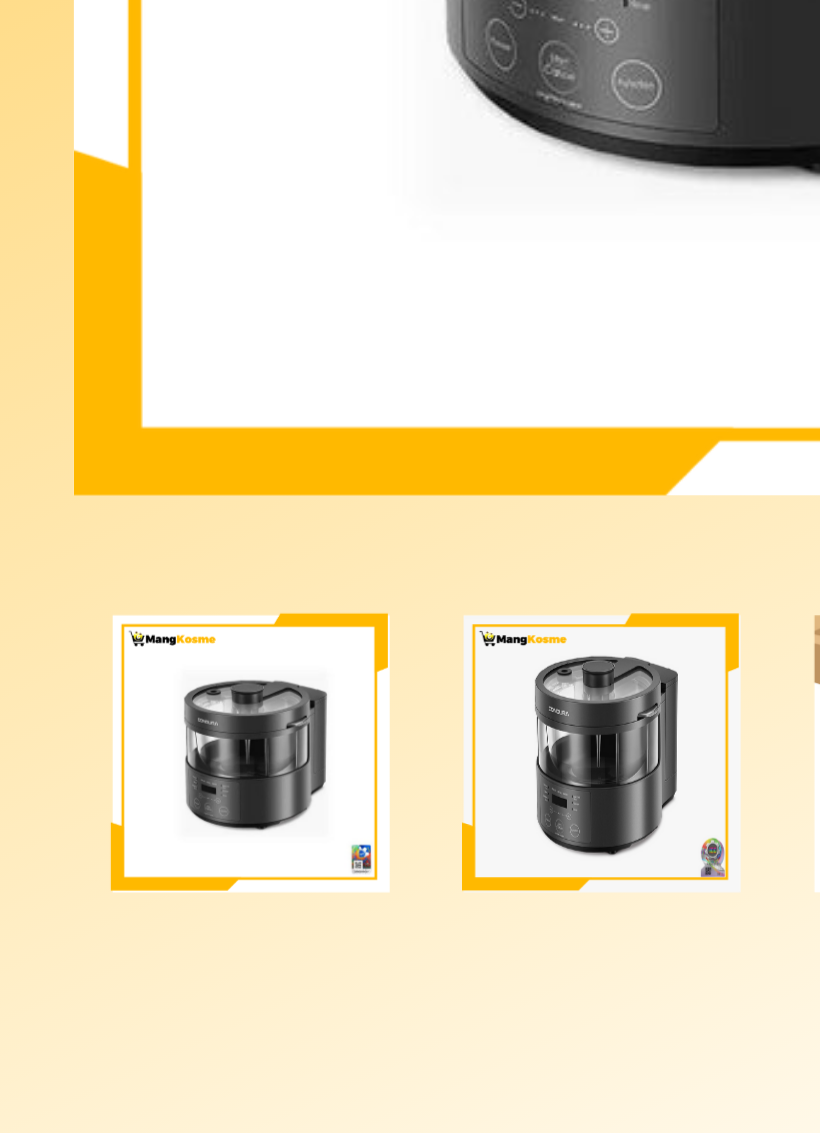 click at bounding box center [67, 584] 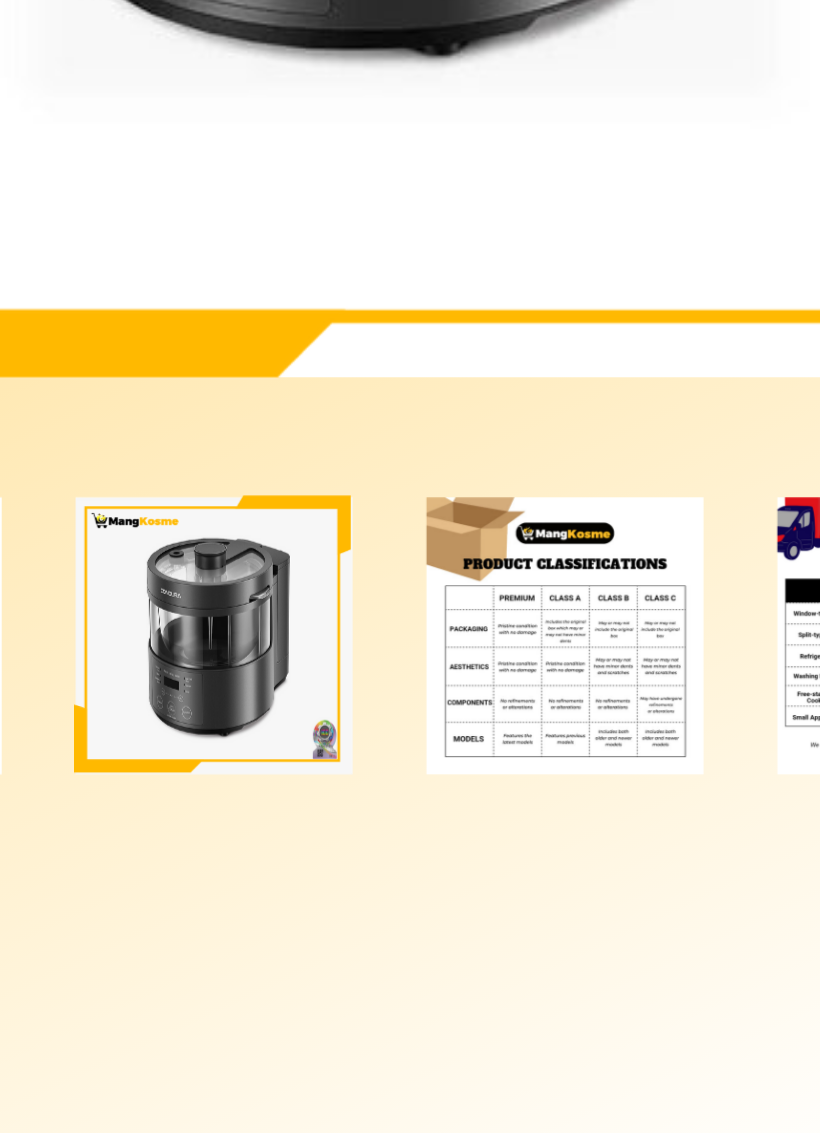 click at bounding box center [162, 584] 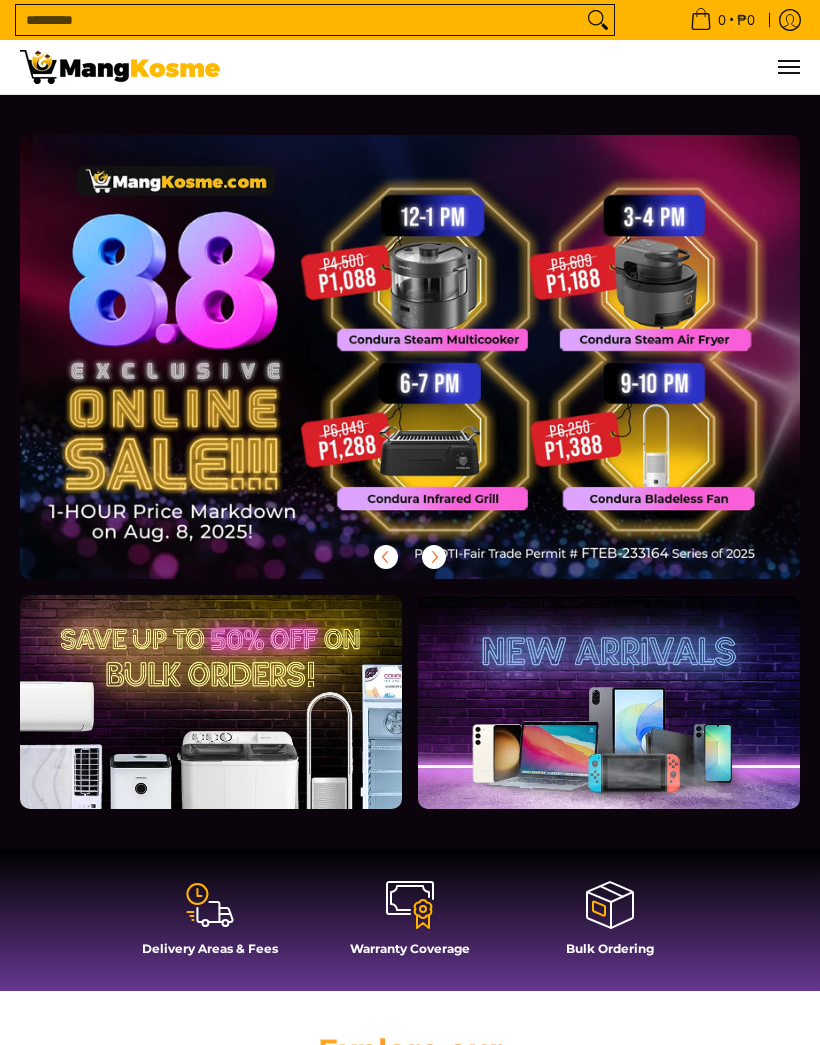 scroll, scrollTop: 0, scrollLeft: 0, axis: both 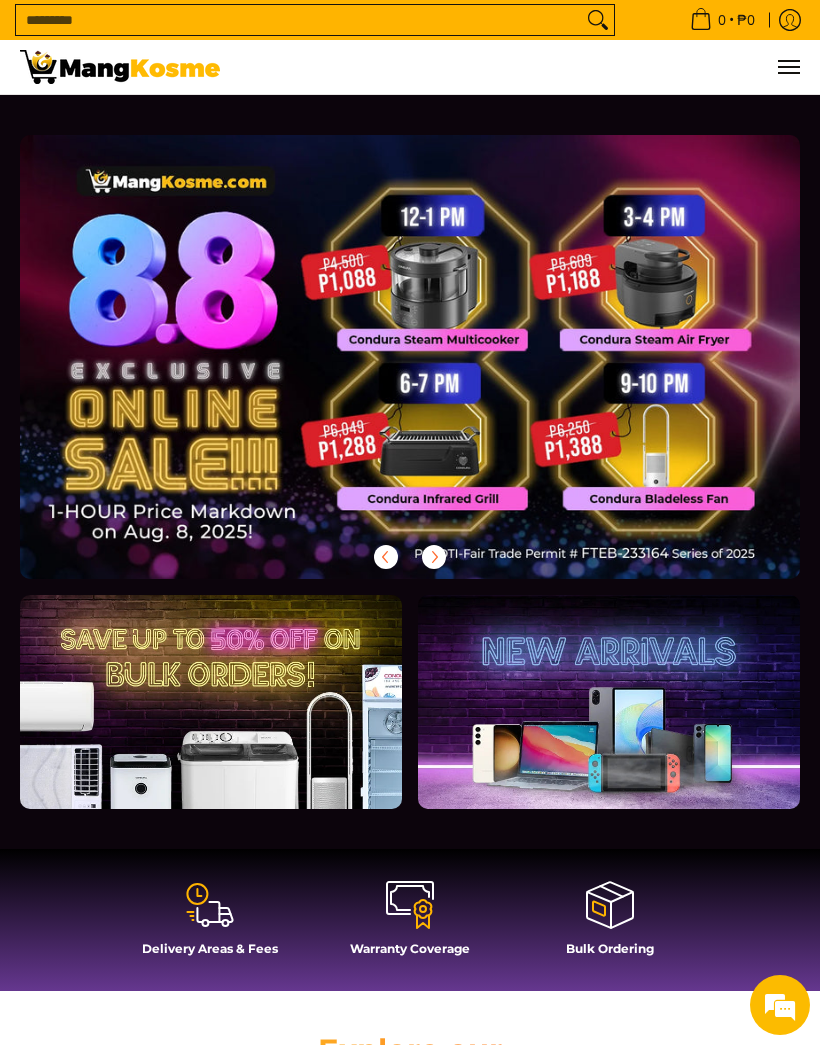 click at bounding box center (410, 357) 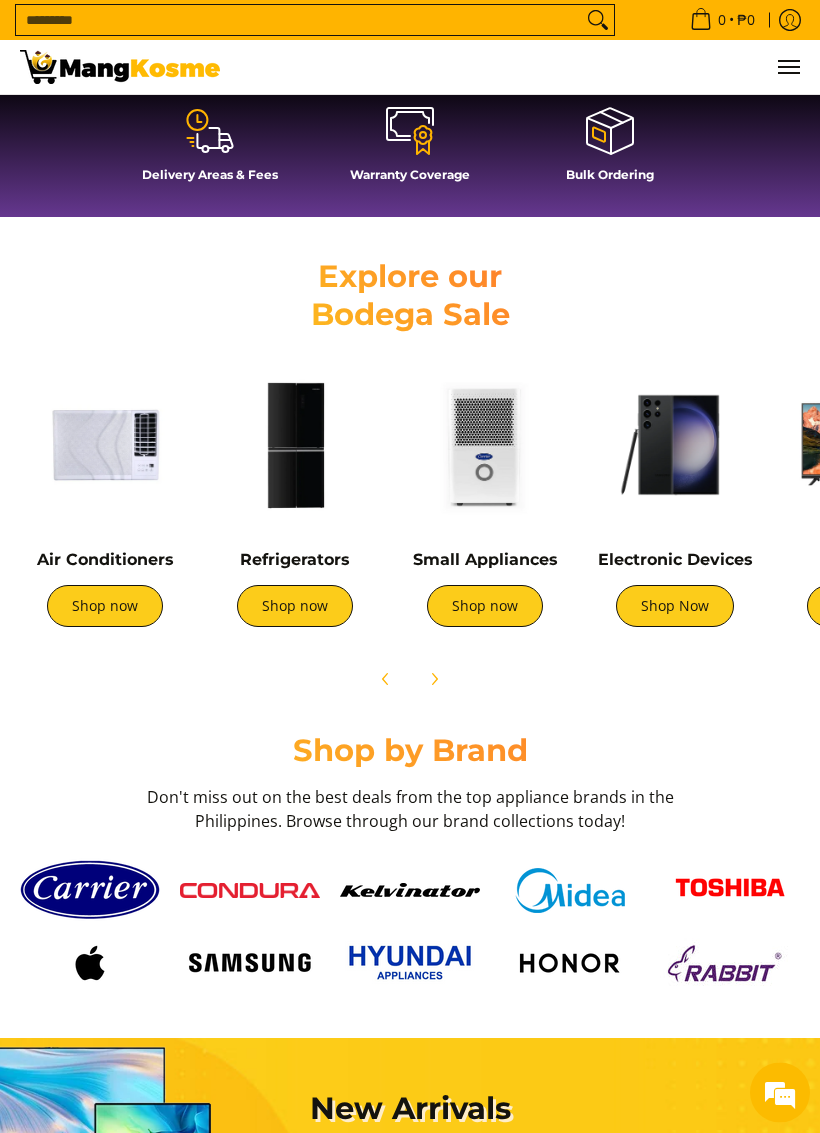 scroll, scrollTop: 818, scrollLeft: 0, axis: vertical 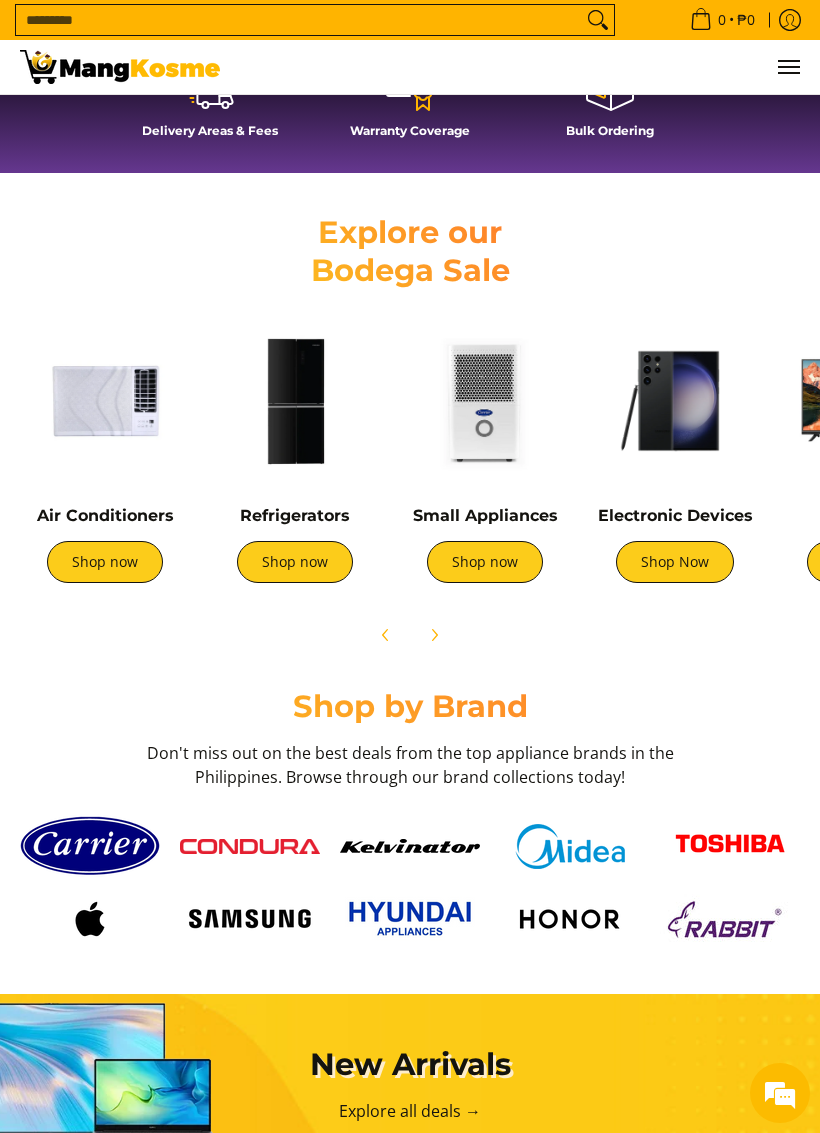 click at bounding box center [675, 401] 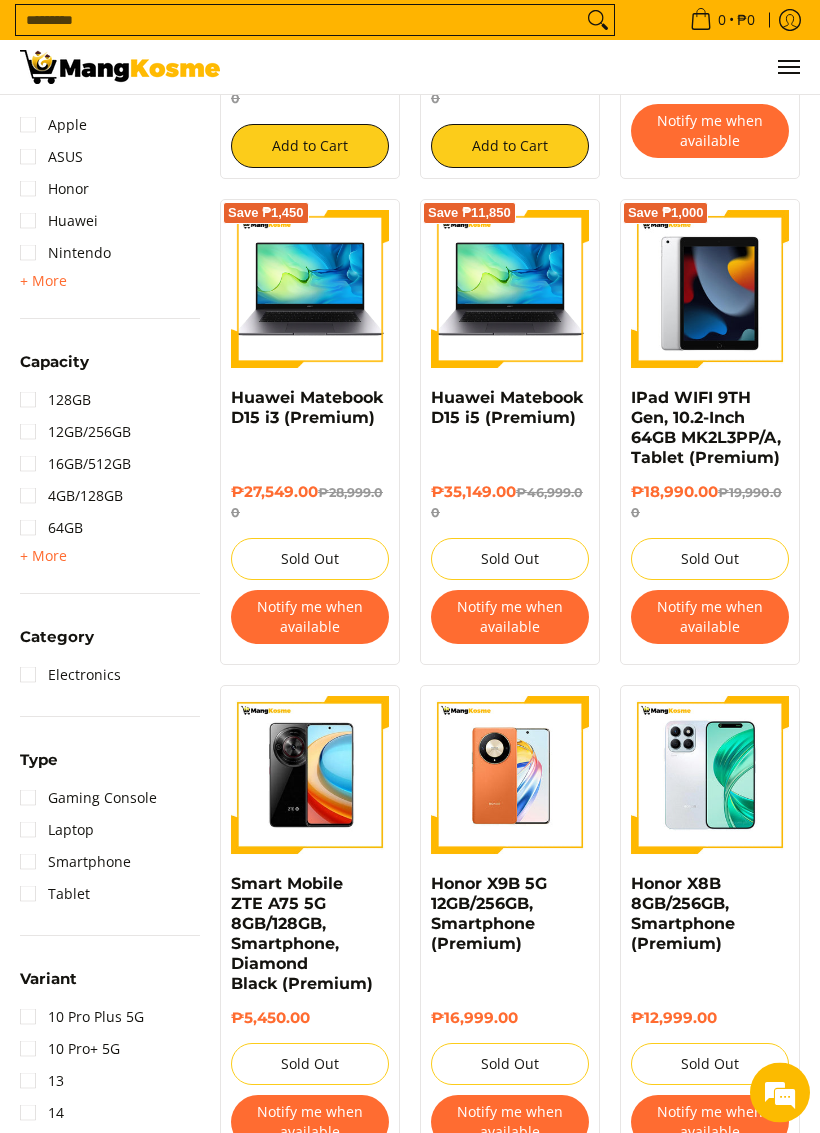 scroll, scrollTop: 646, scrollLeft: 0, axis: vertical 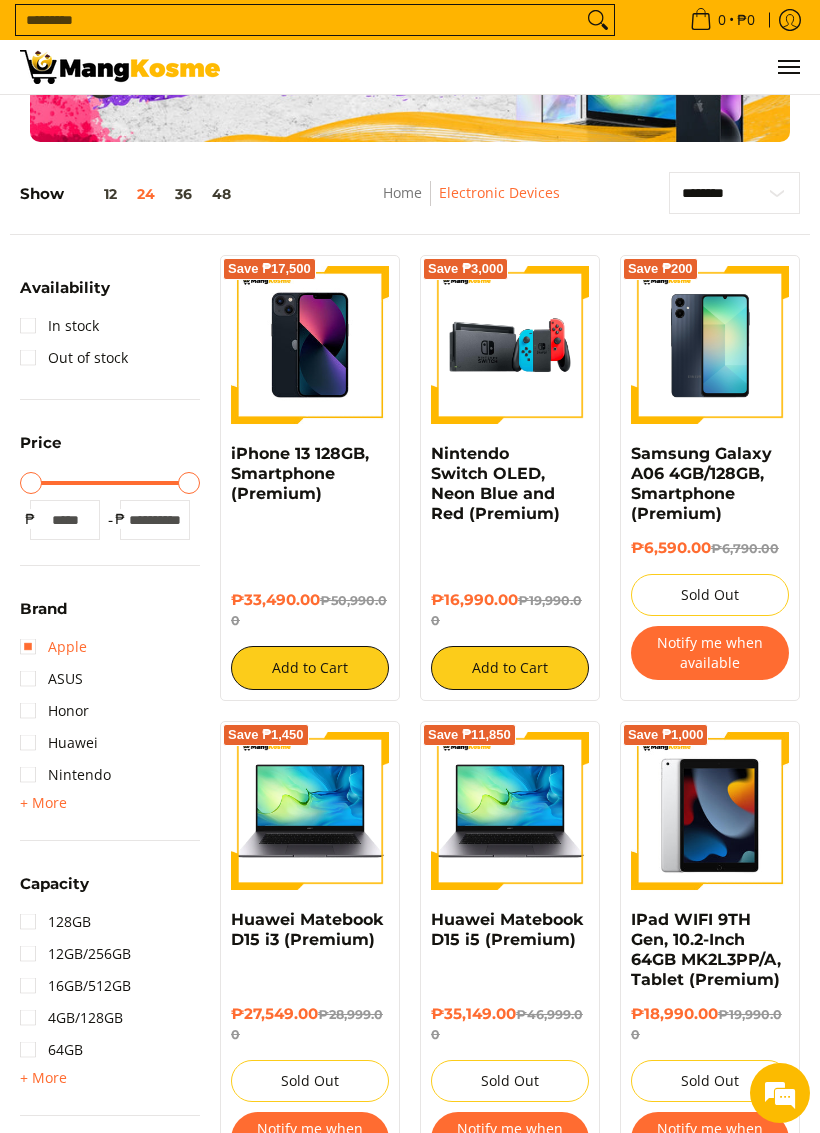 click on "Apple" at bounding box center [53, 647] 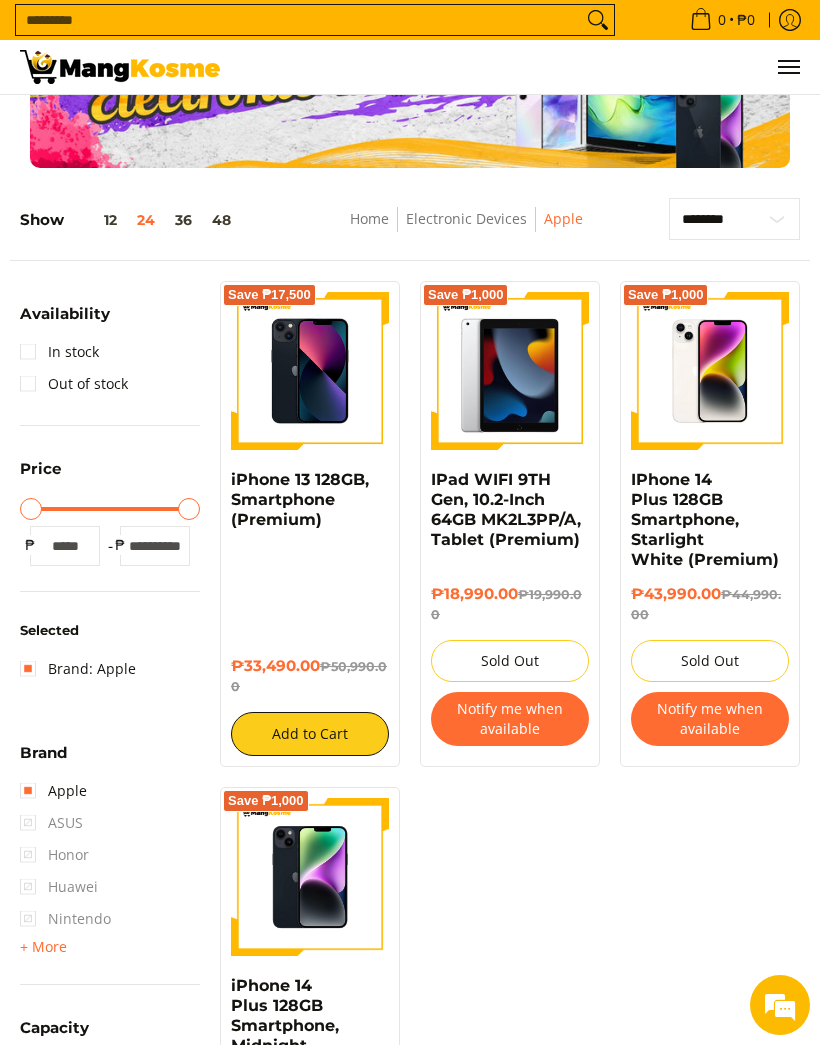 scroll, scrollTop: 94, scrollLeft: 0, axis: vertical 